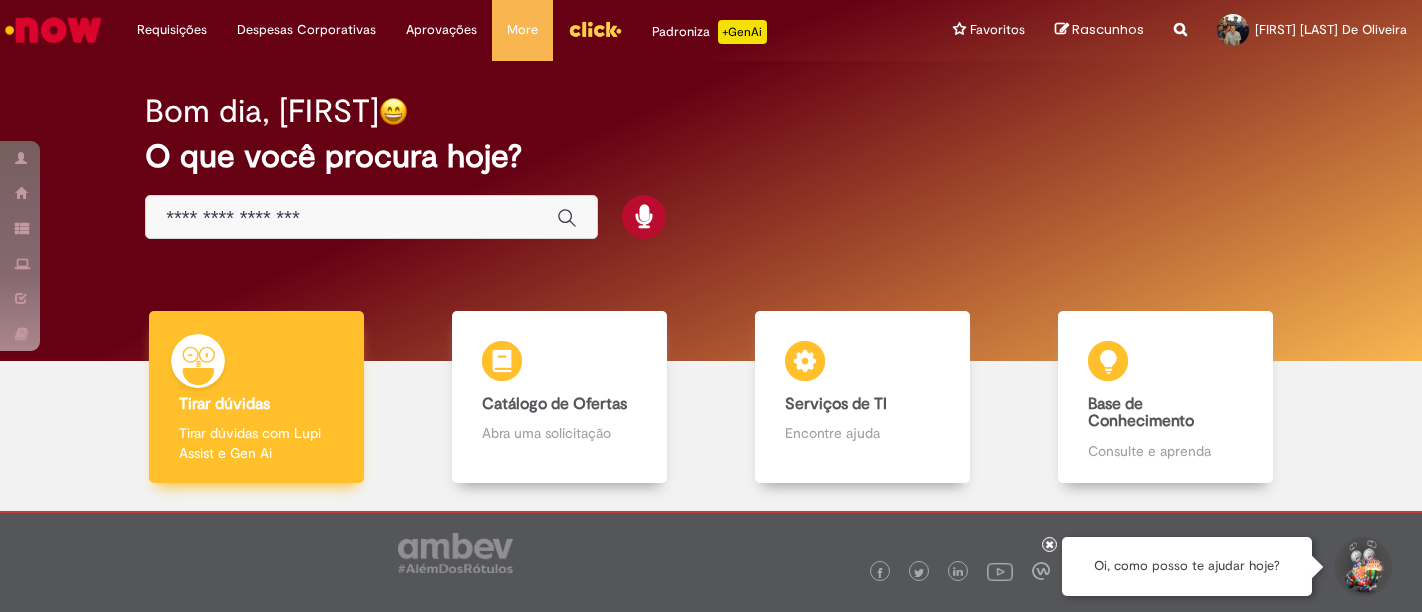 scroll, scrollTop: 0, scrollLeft: 0, axis: both 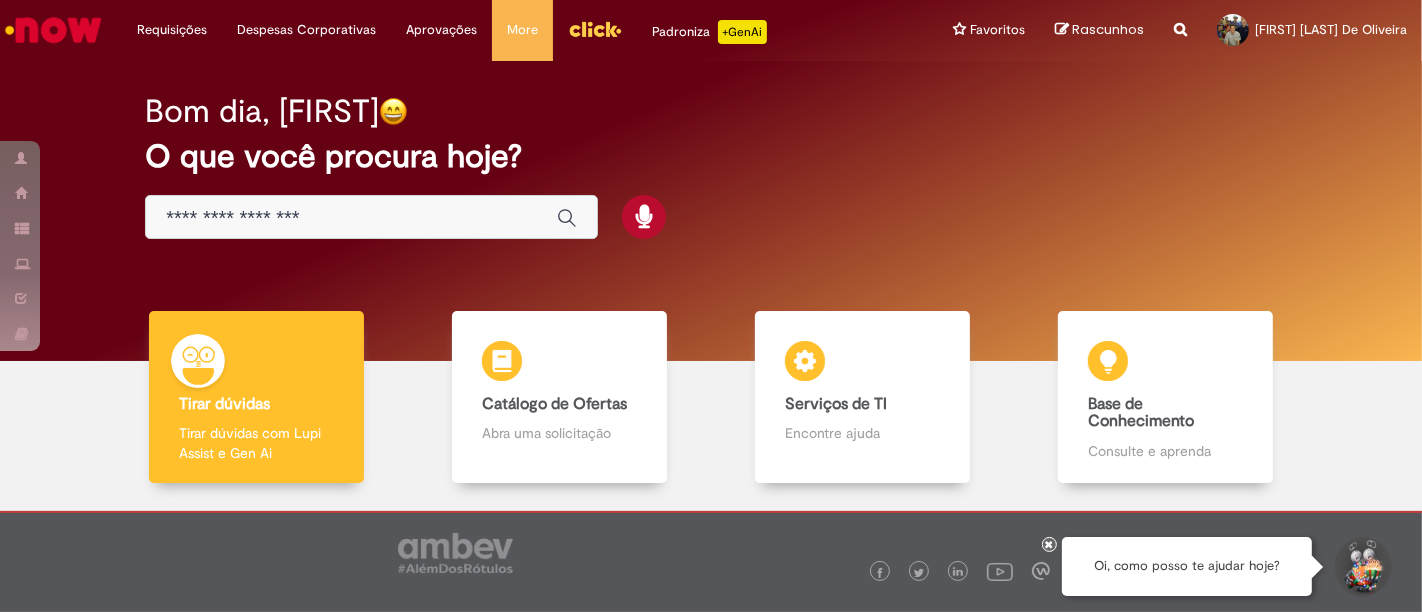 click at bounding box center [371, 217] 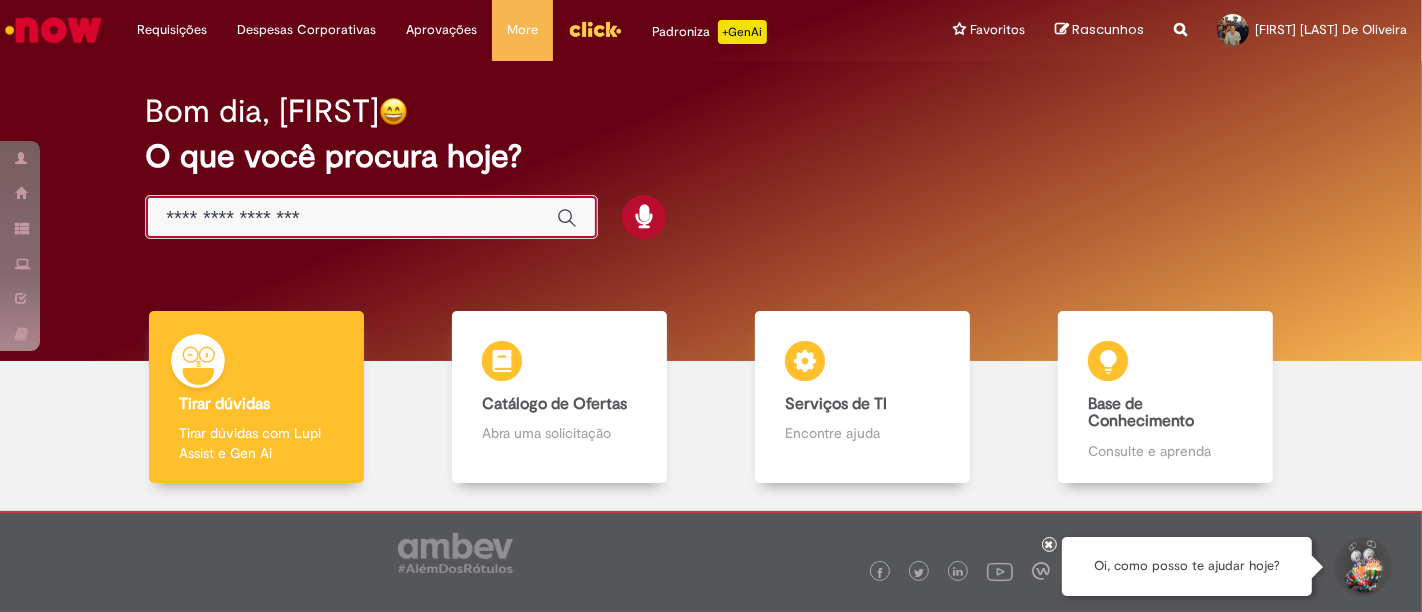 click at bounding box center (351, 218) 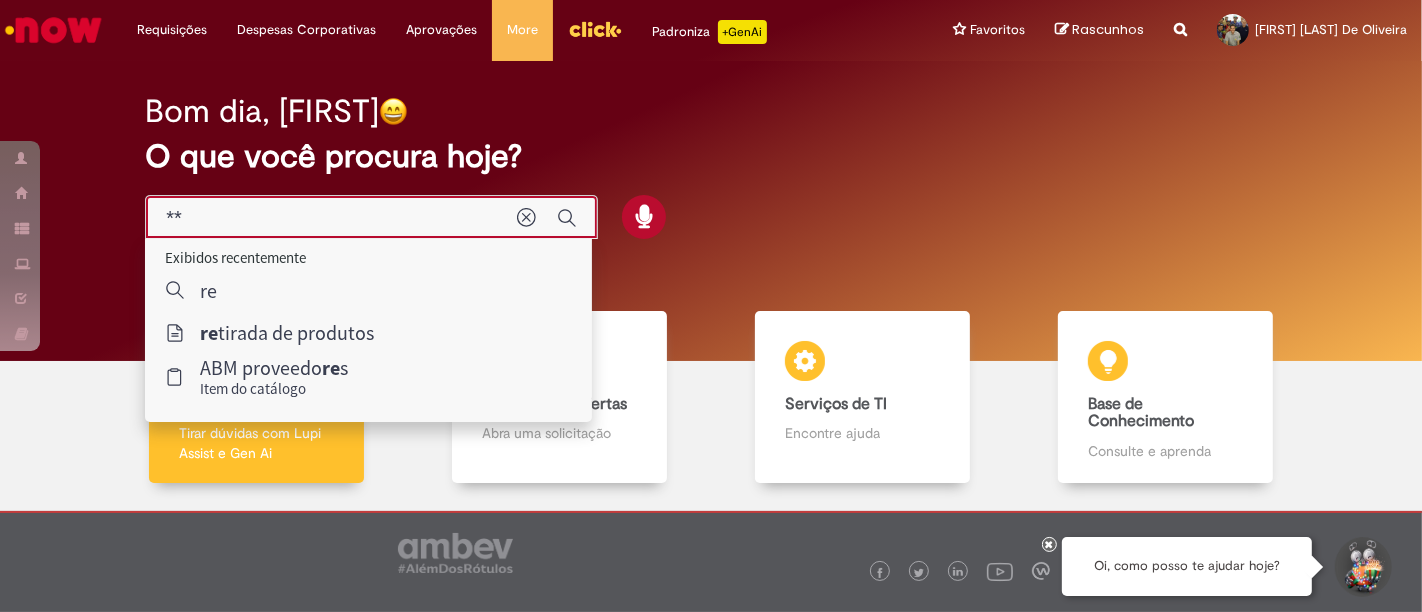 type on "*" 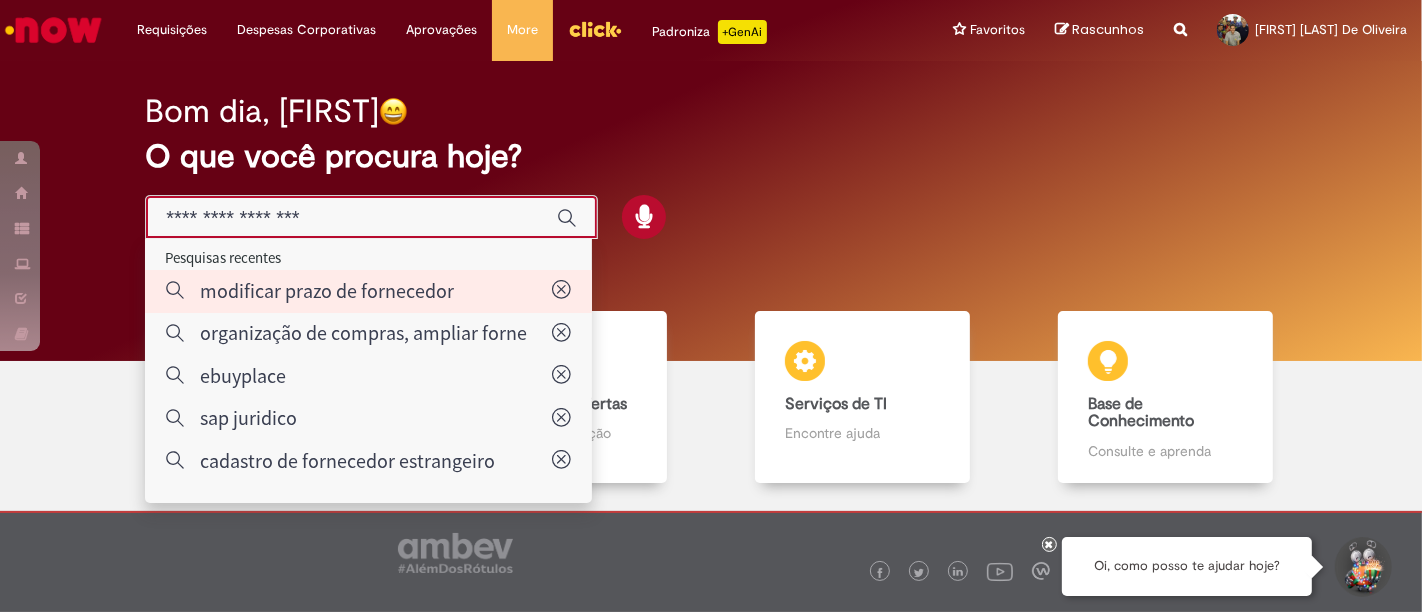 type on "**********" 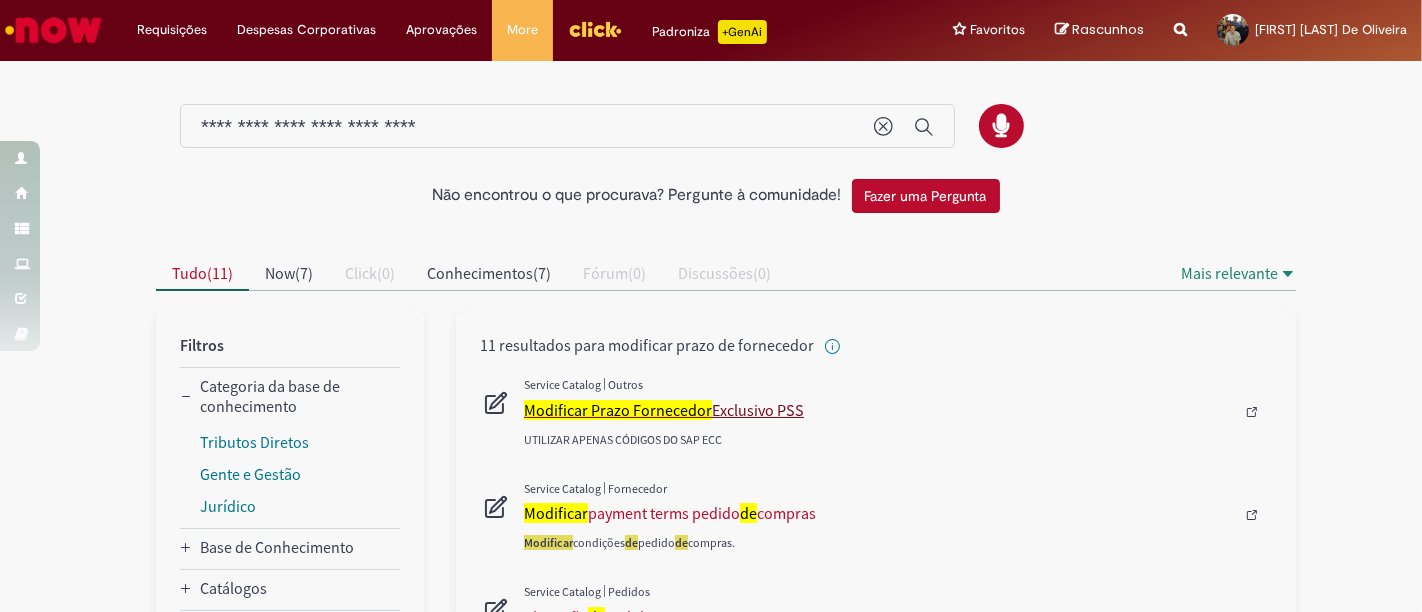 click on "Modificar Prazo Fornecedor" at bounding box center (618, 410) 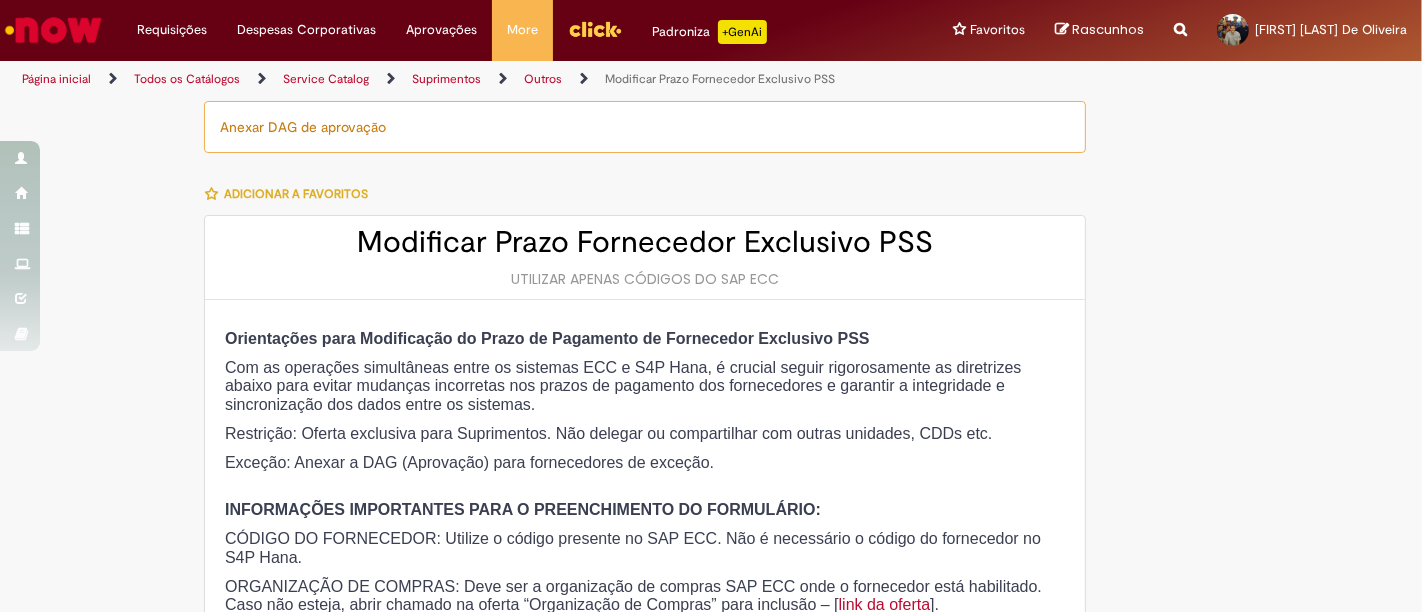 type on "********" 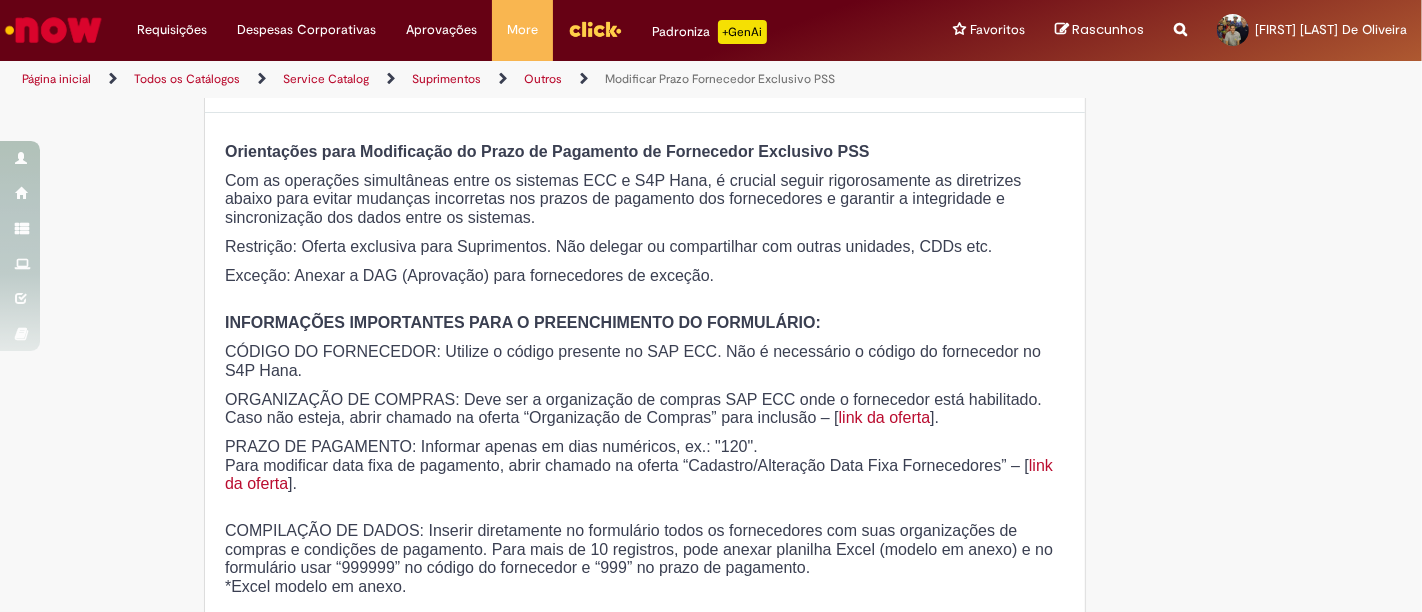 type on "**********" 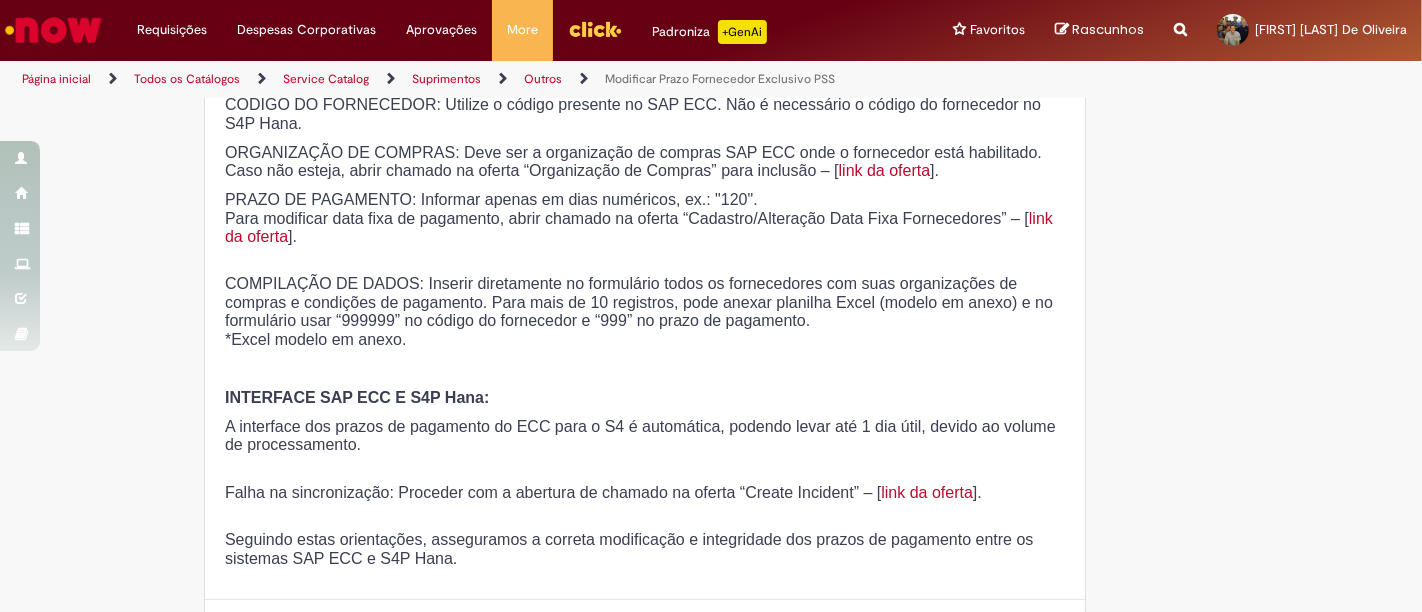 type on "**********" 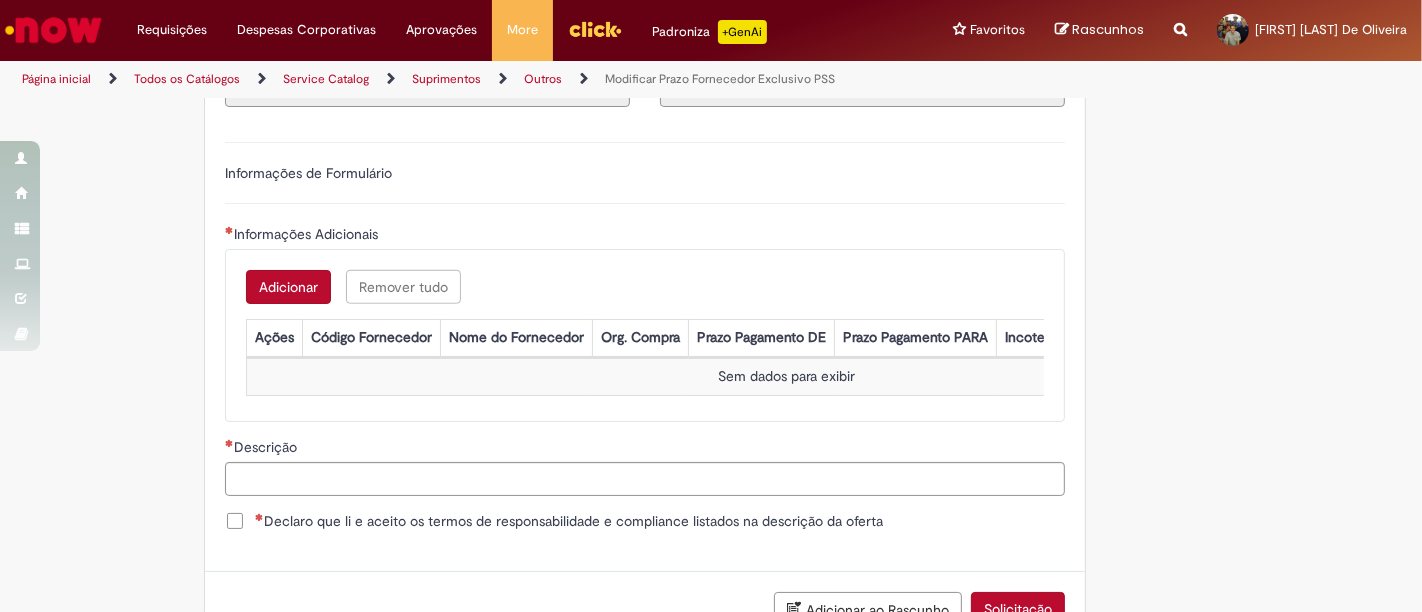 scroll, scrollTop: 1333, scrollLeft: 0, axis: vertical 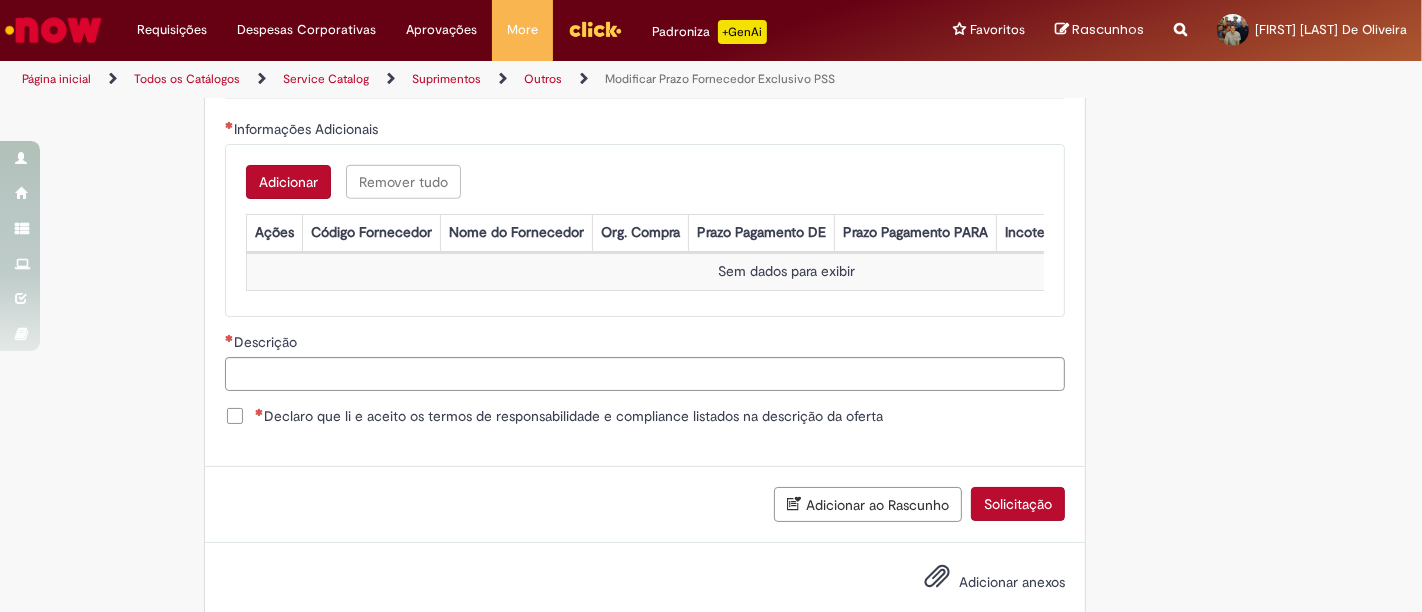 drag, startPoint x: 276, startPoint y: 172, endPoint x: 458, endPoint y: 222, distance: 188.74321 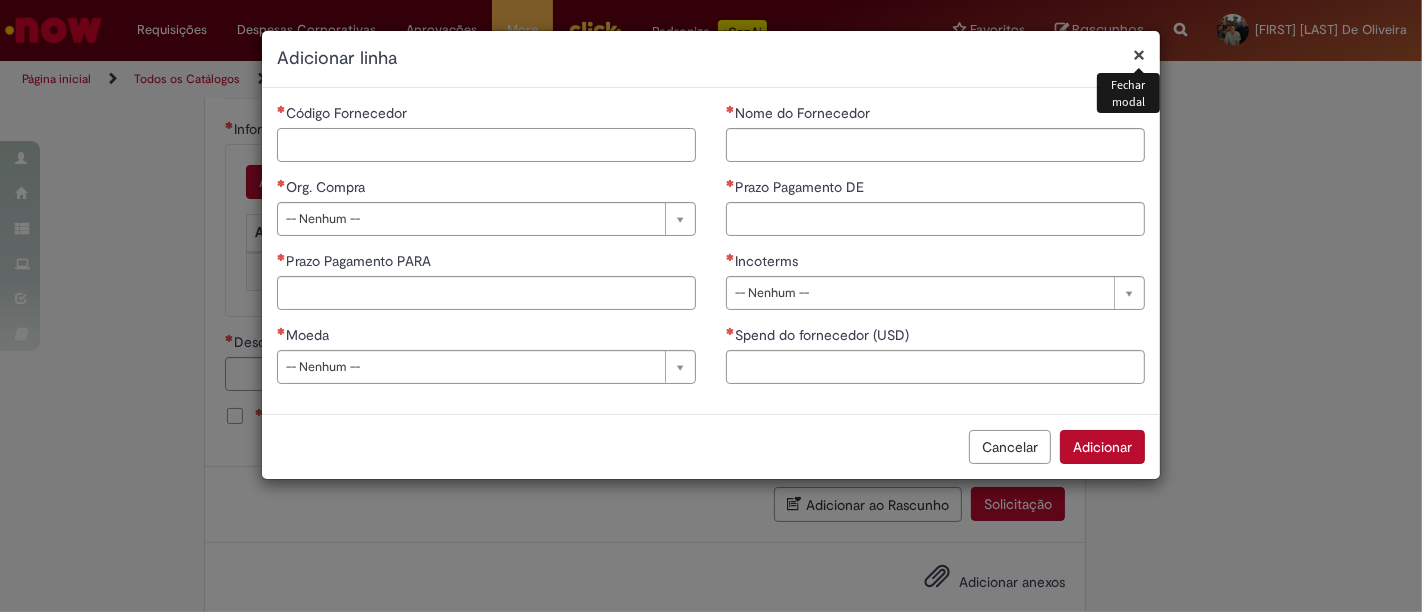 click on "Código Fornecedor" at bounding box center (486, 145) 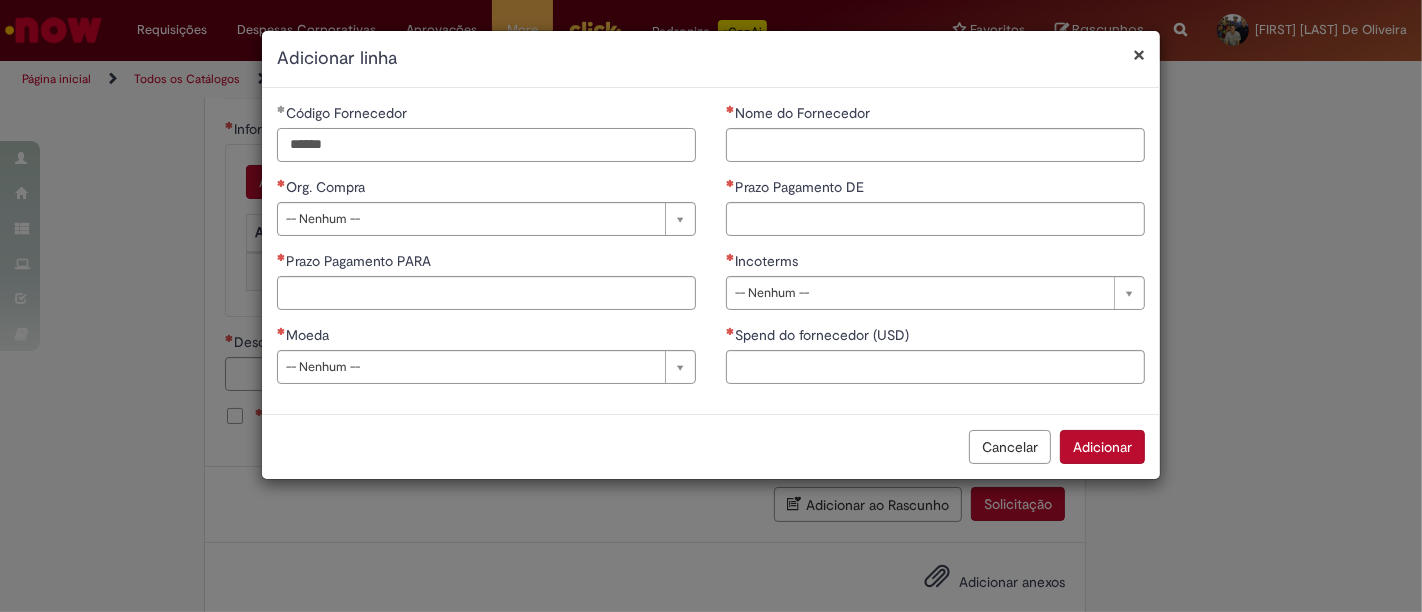 type on "******" 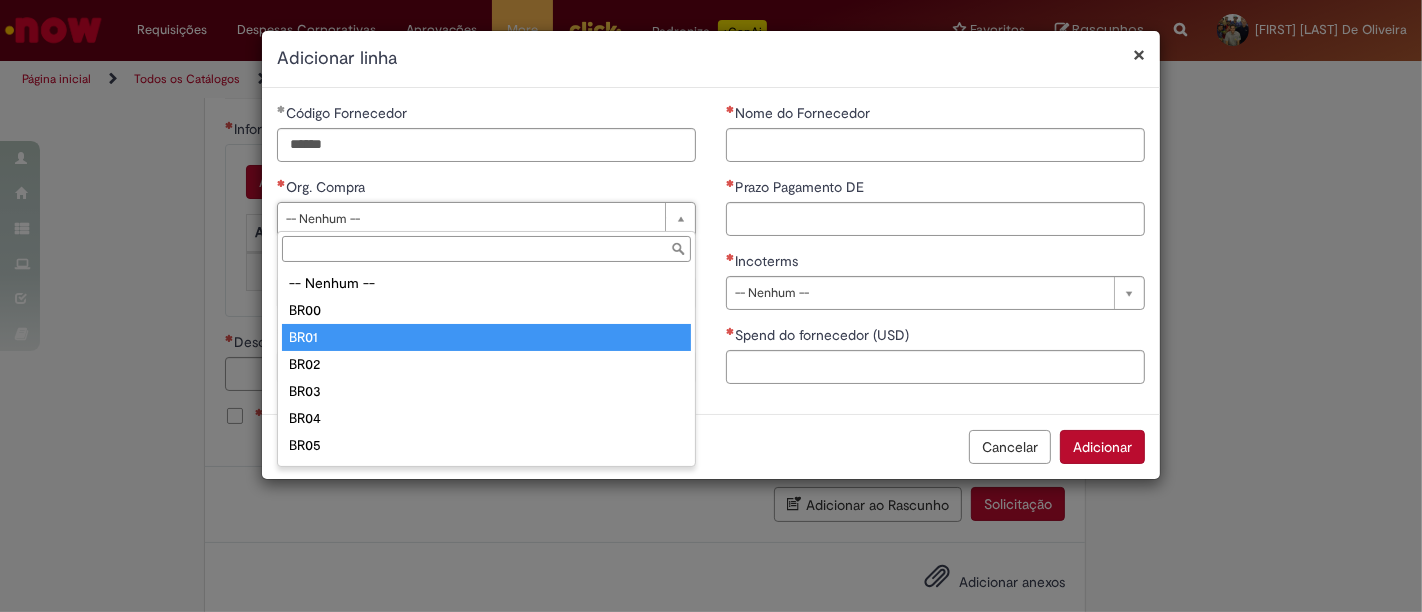 type on "****" 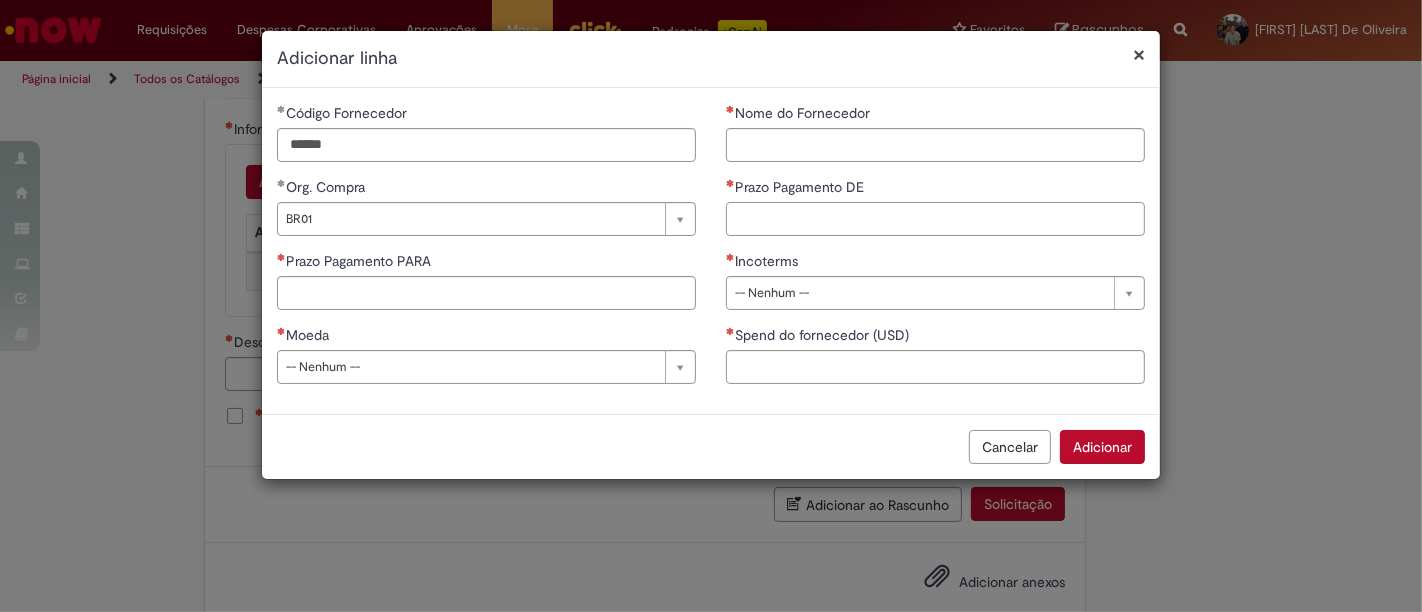 click on "Prazo Pagamento DE" at bounding box center [935, 219] 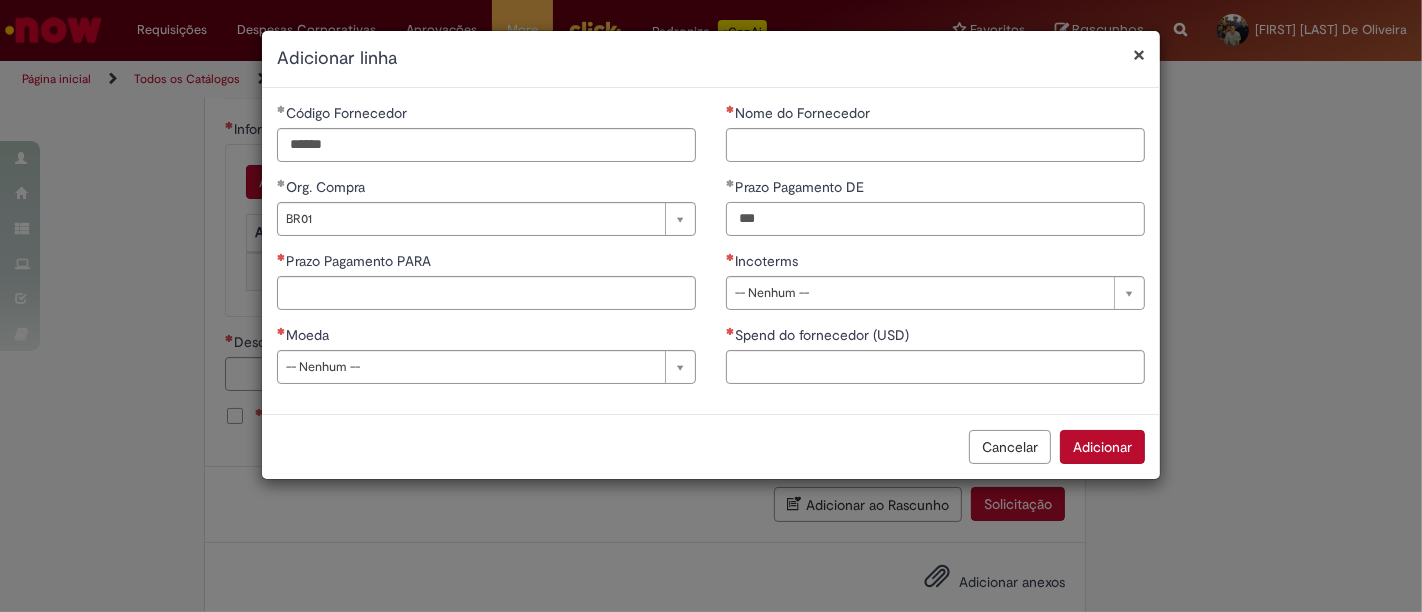 type on "***" 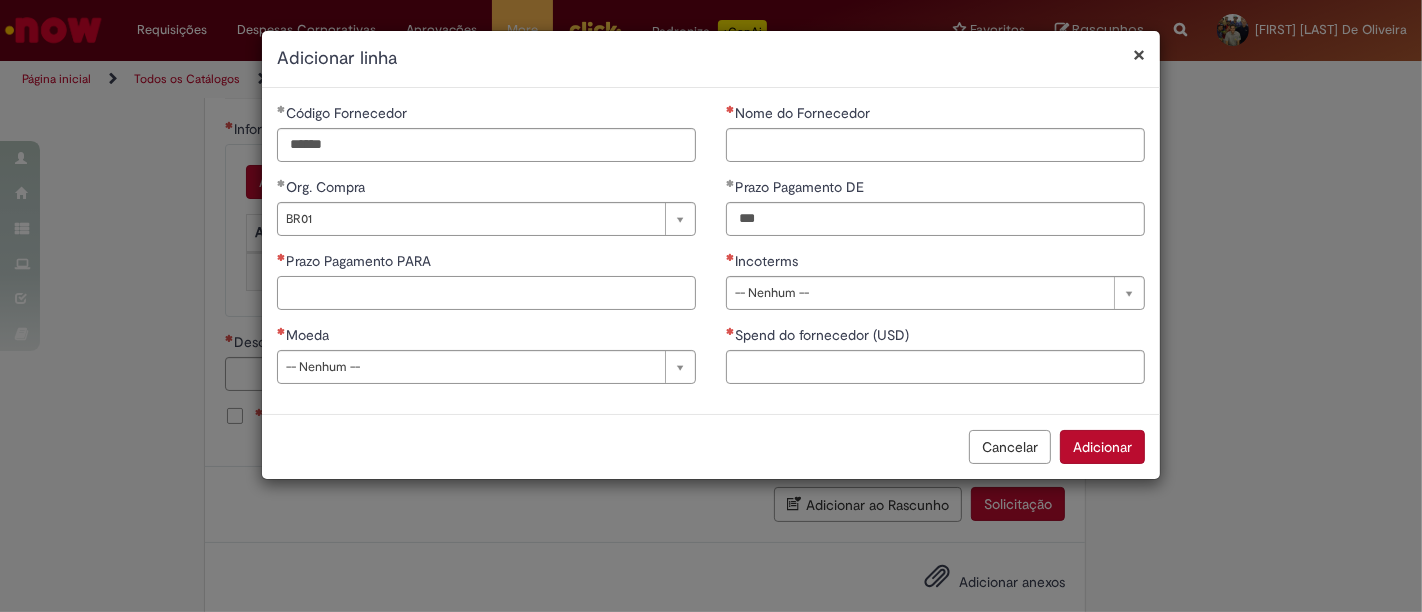drag, startPoint x: 576, startPoint y: 301, endPoint x: 559, endPoint y: 298, distance: 17.262676 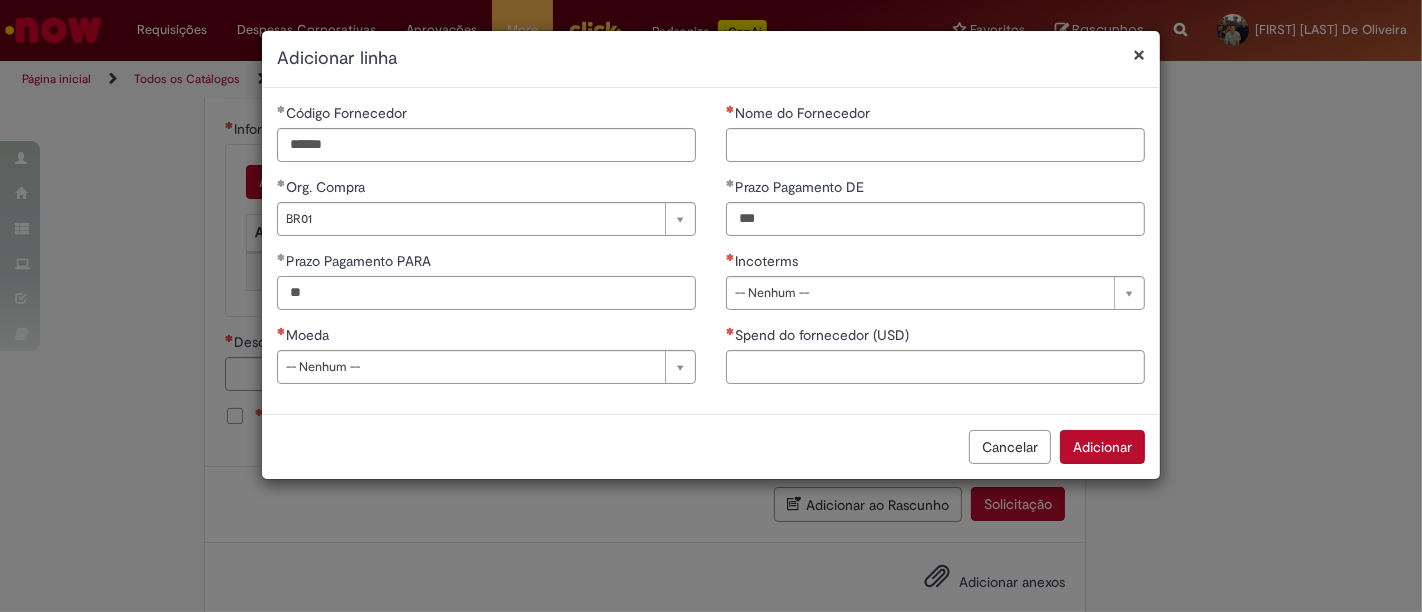 type on "**" 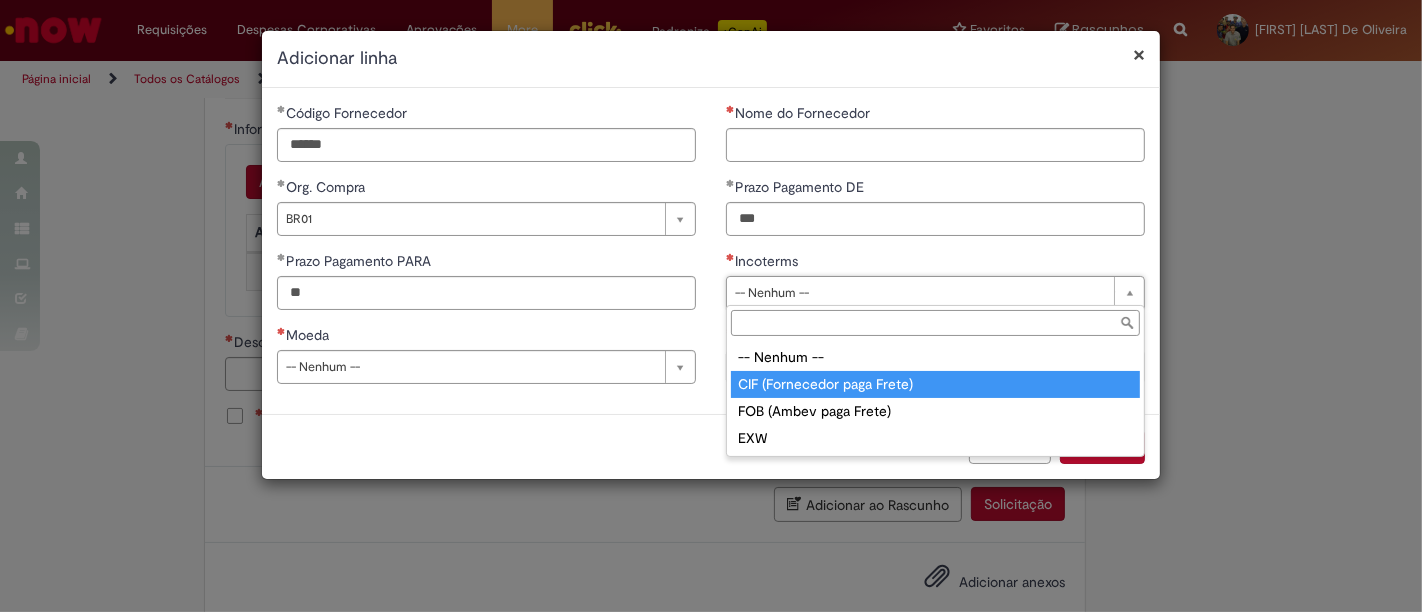 drag, startPoint x: 826, startPoint y: 376, endPoint x: 527, endPoint y: 350, distance: 300.1283 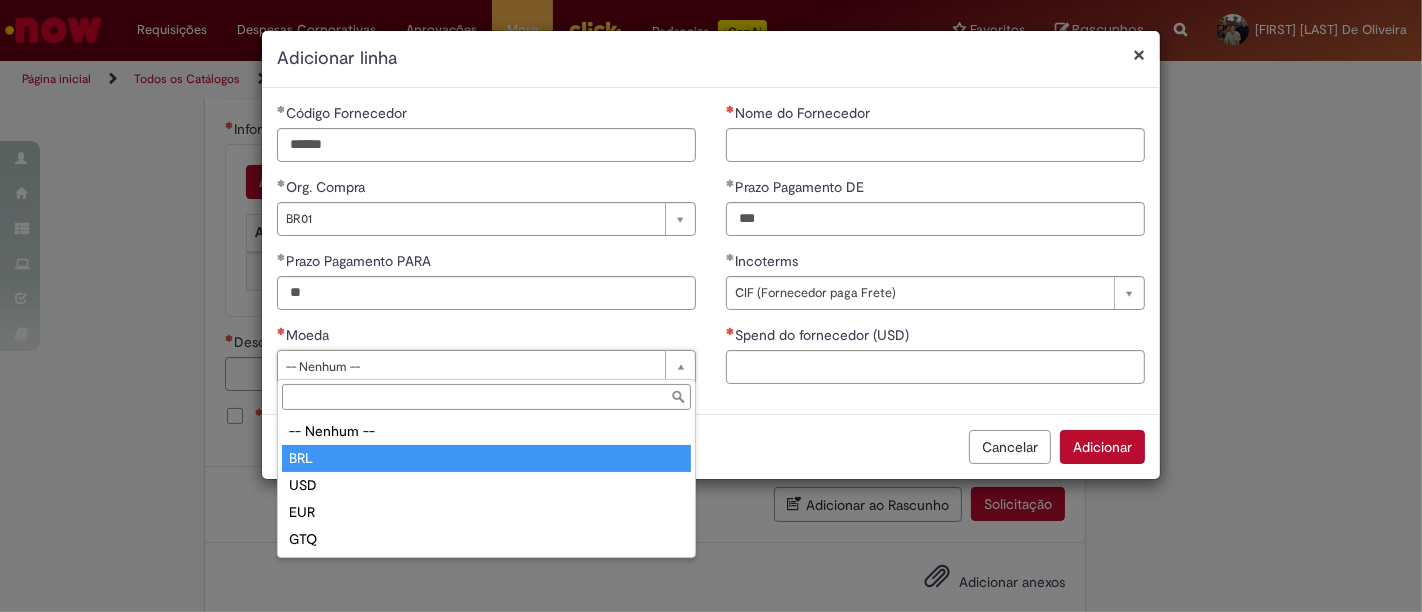 type on "***" 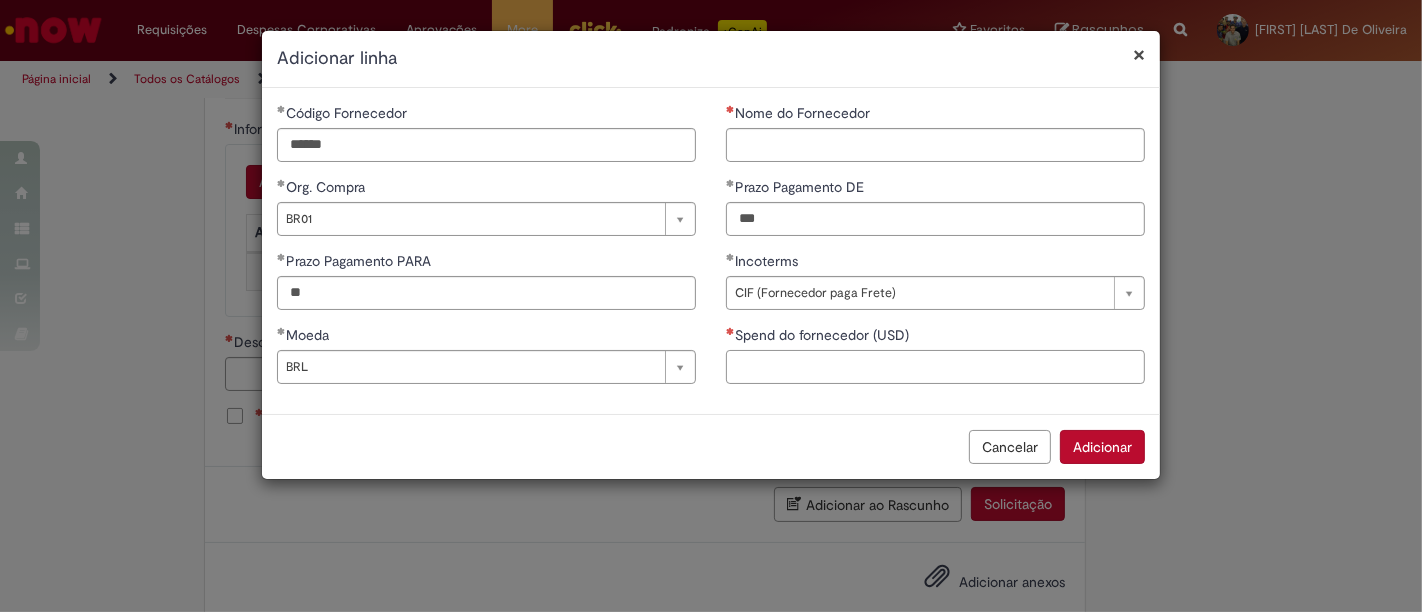 drag, startPoint x: 837, startPoint y: 370, endPoint x: 808, endPoint y: 356, distance: 32.202484 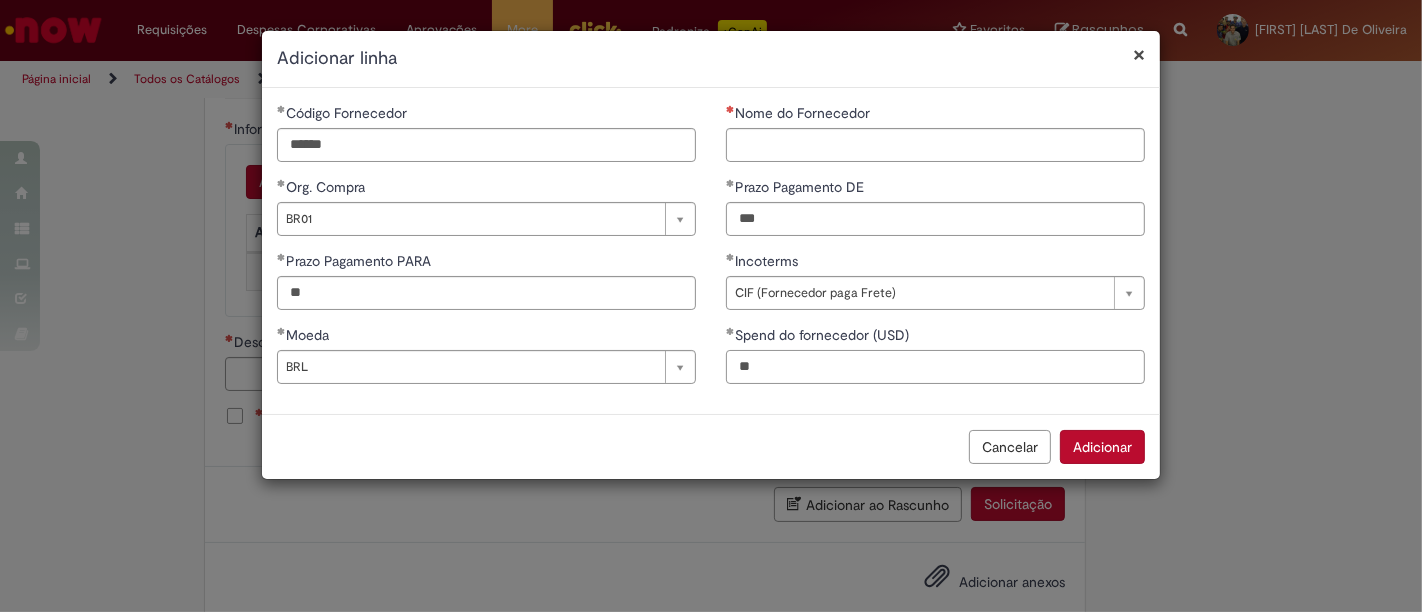 type on "*" 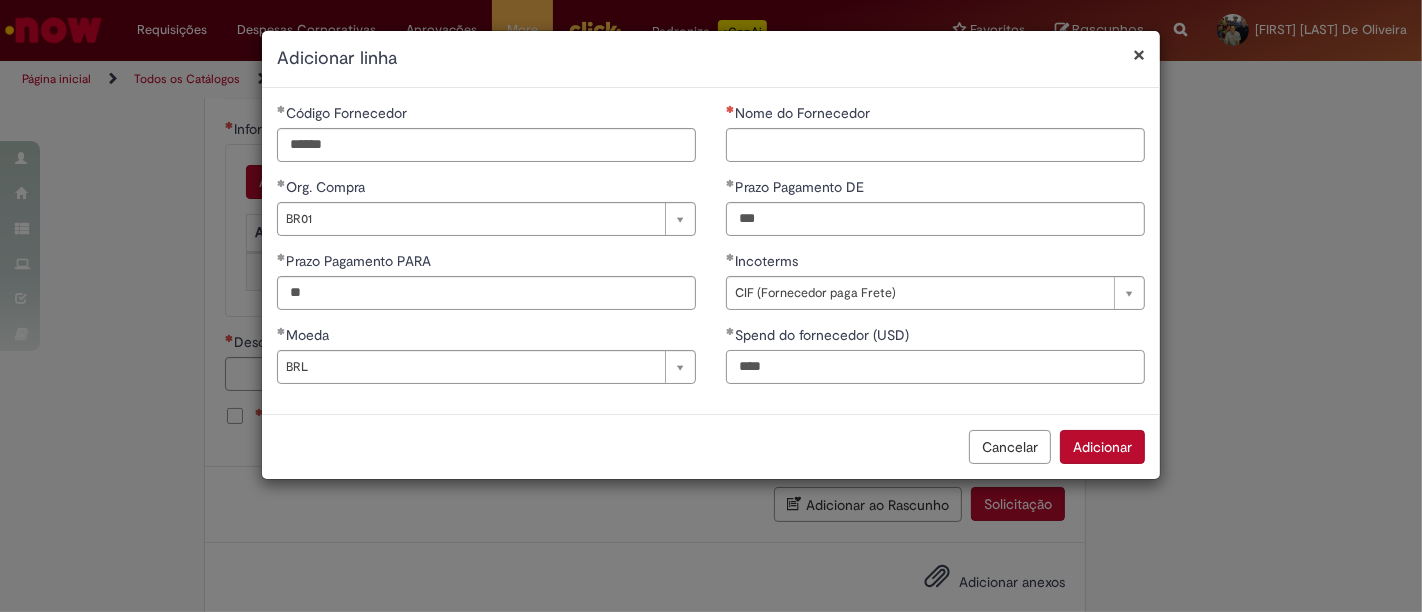 type on "****" 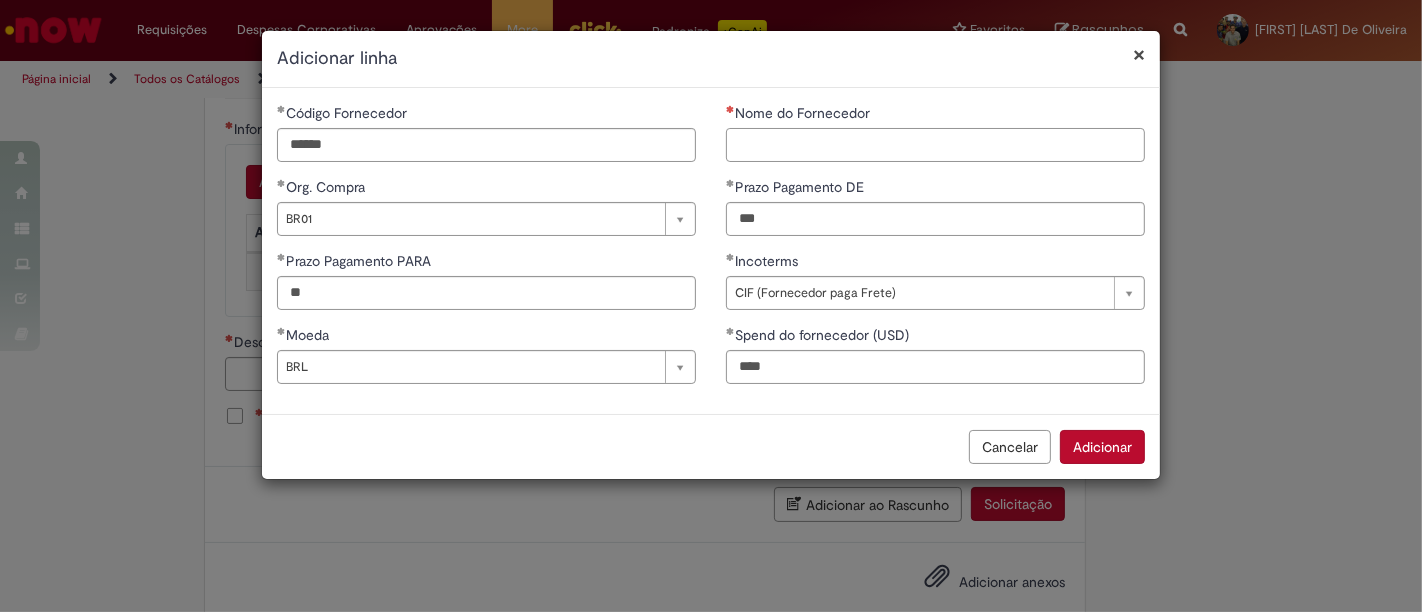 click on "Nome do Fornecedor" at bounding box center [935, 145] 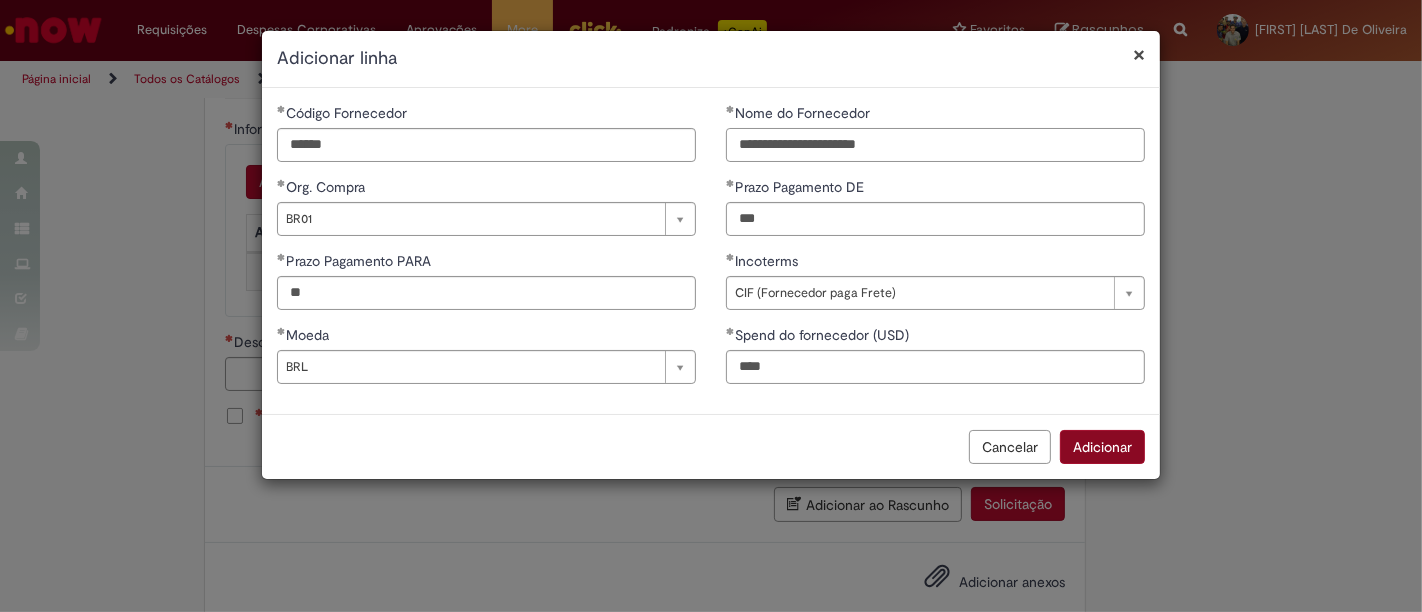 type on "**********" 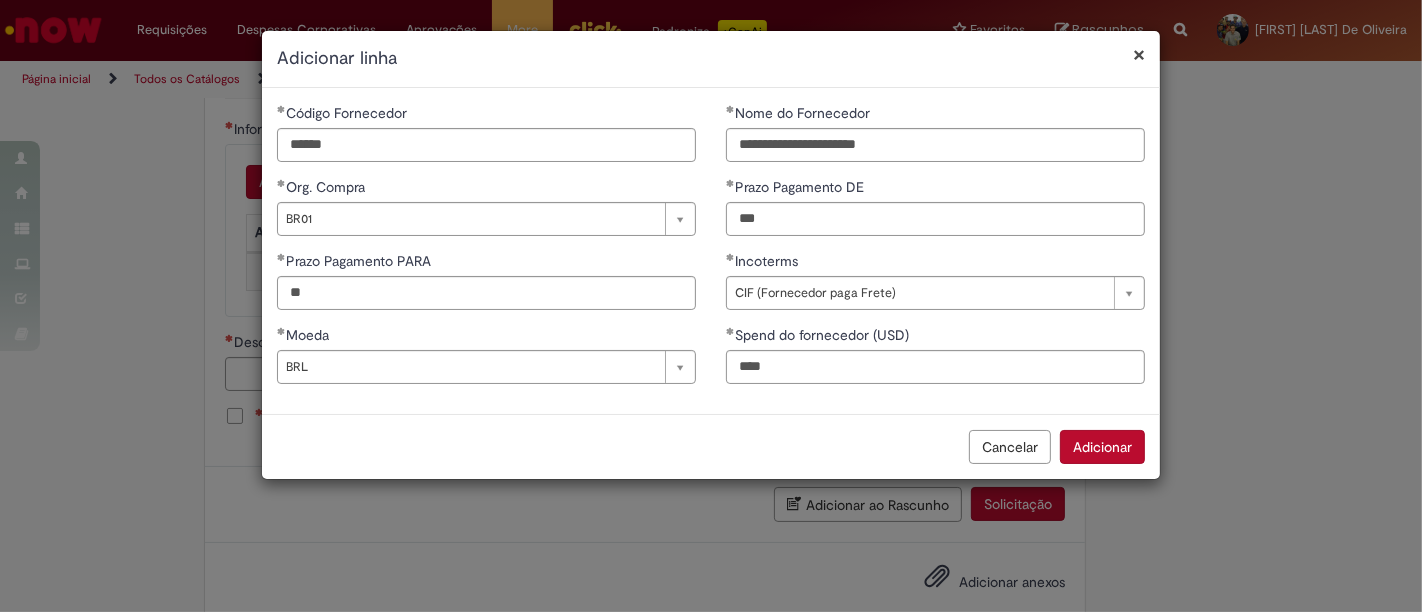 drag, startPoint x: 1110, startPoint y: 452, endPoint x: 1017, endPoint y: 431, distance: 95.34149 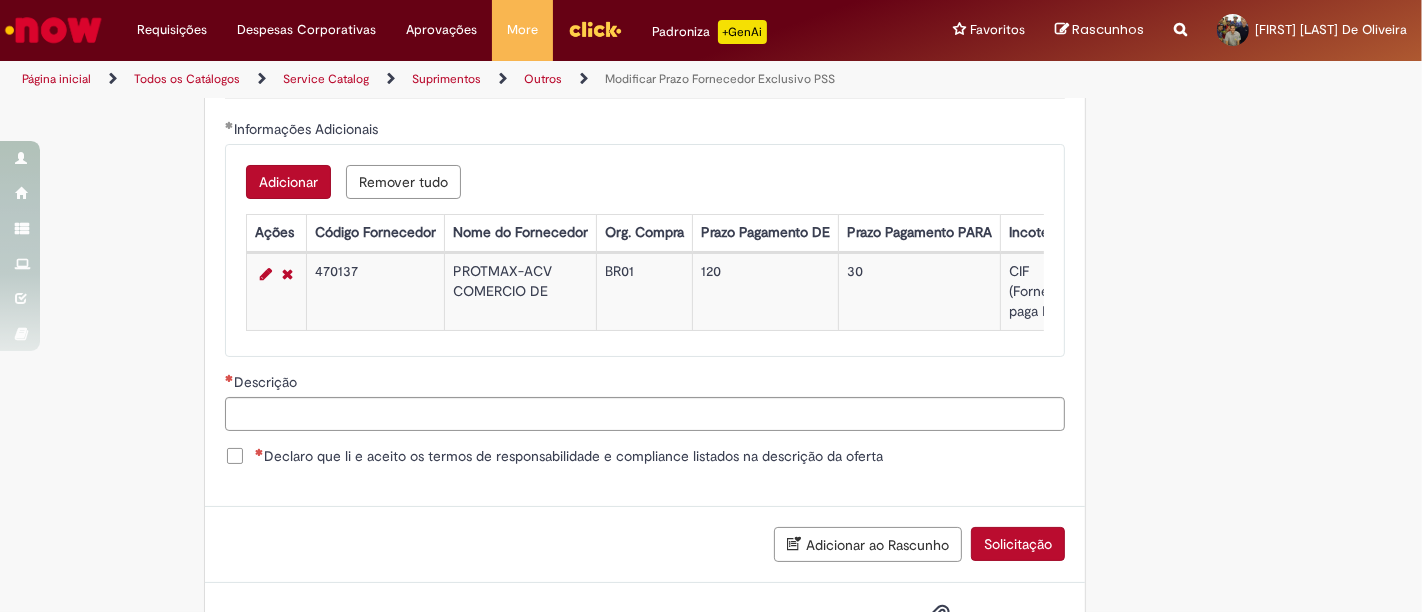 click on "470137" at bounding box center (375, 291) 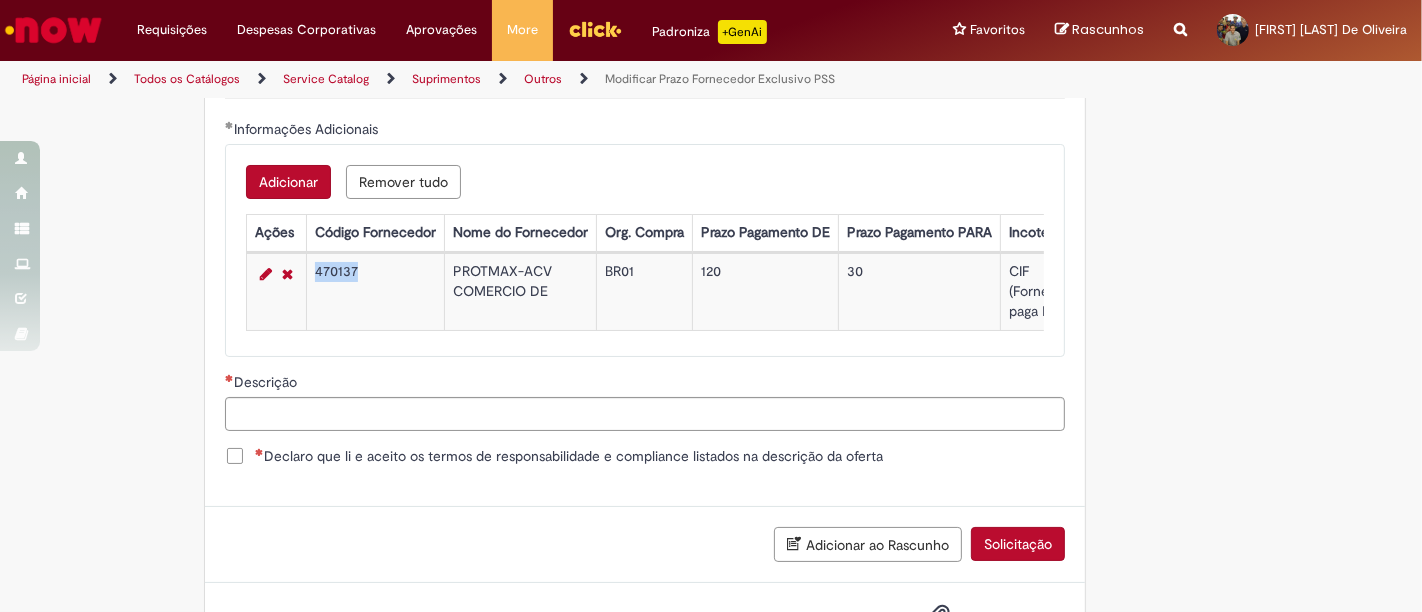 click on "470137" at bounding box center (375, 291) 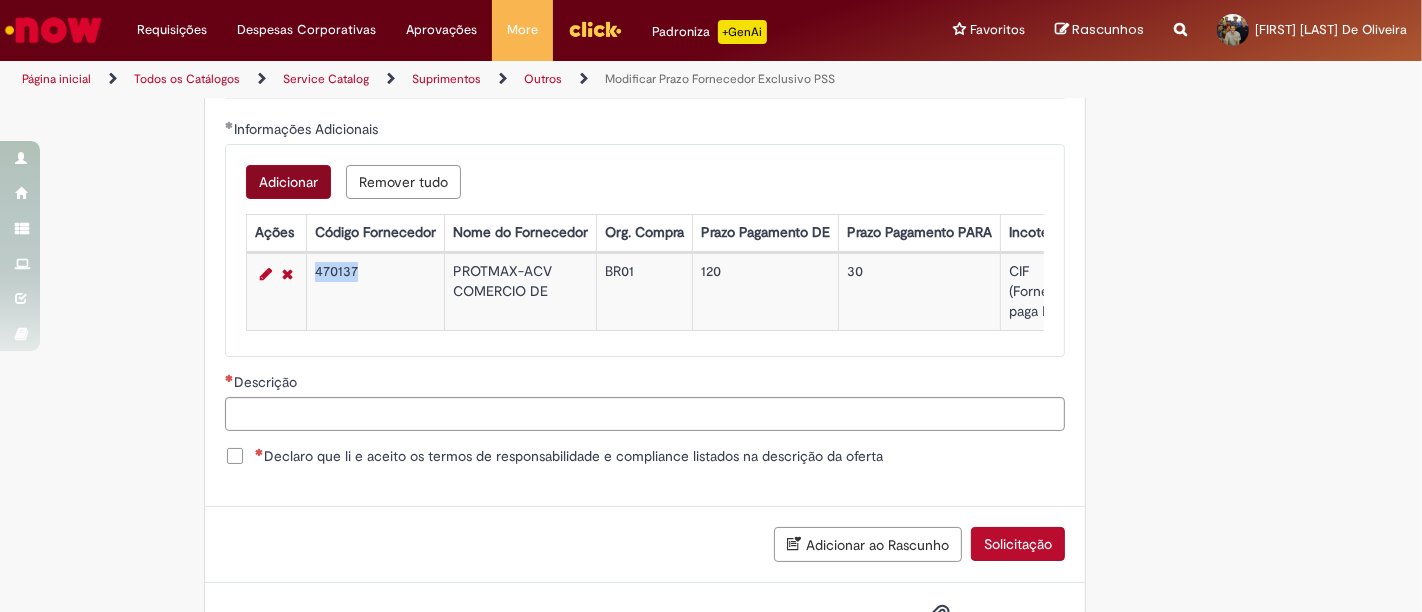 copy on "470137" 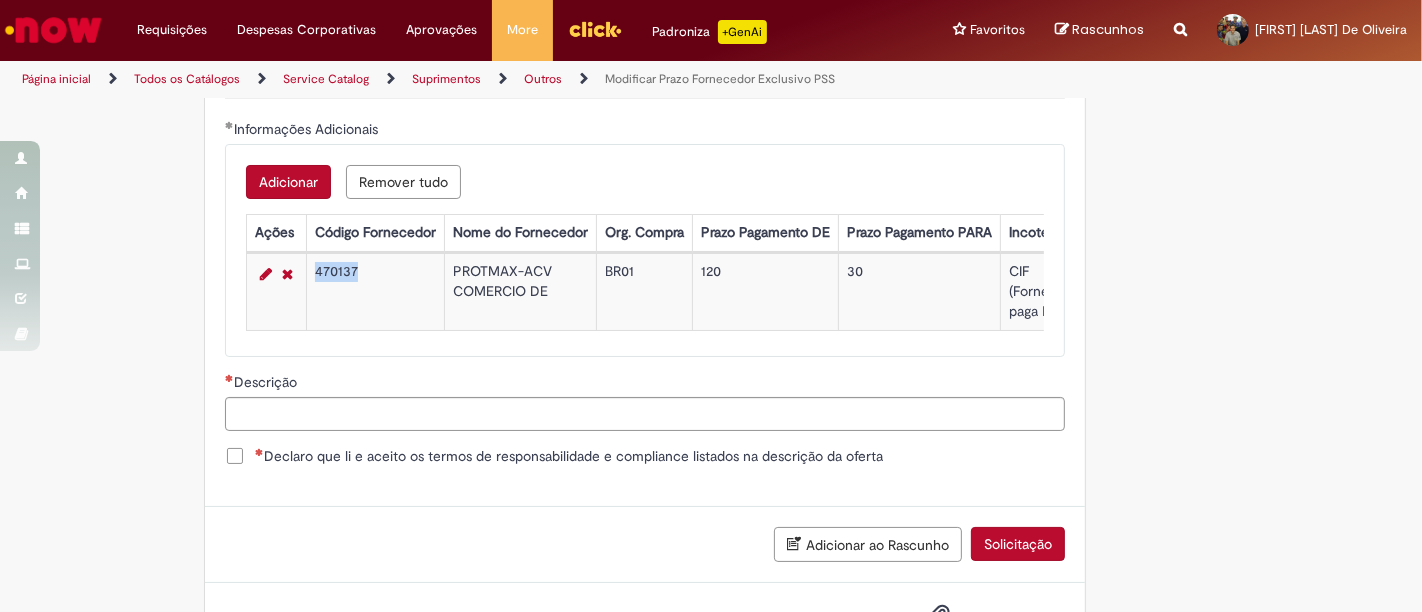 click on "Adicionar" at bounding box center (288, 182) 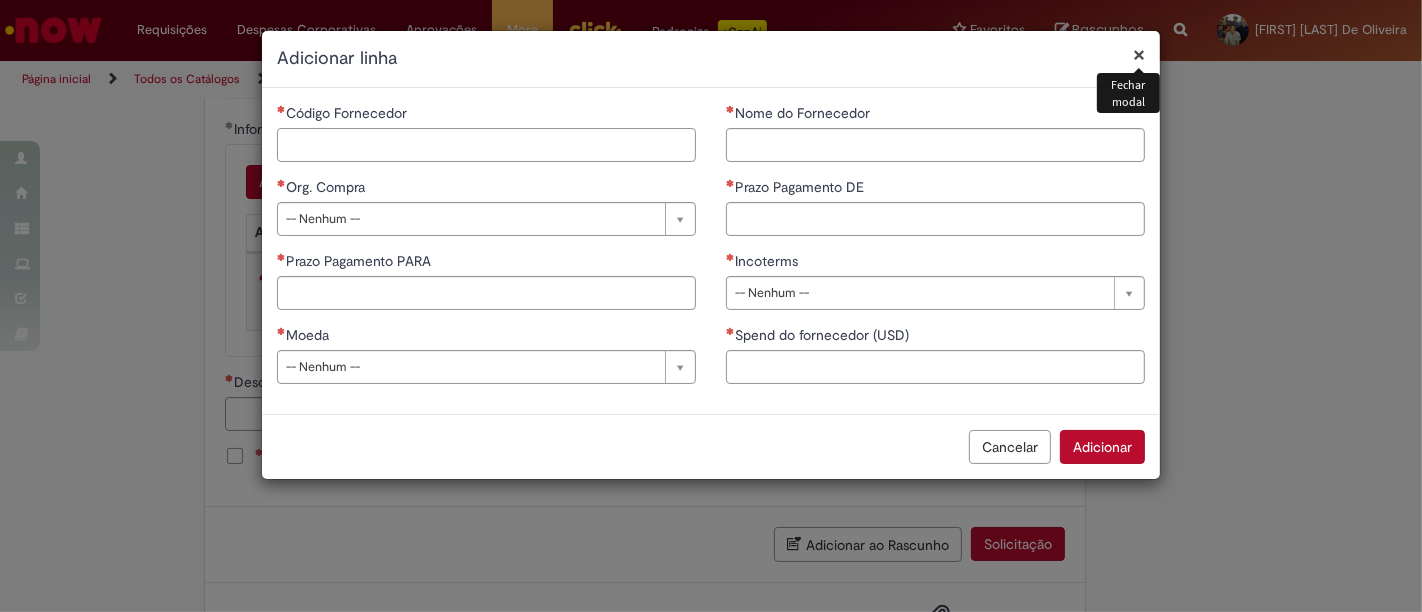 click on "Código Fornecedor" at bounding box center [486, 145] 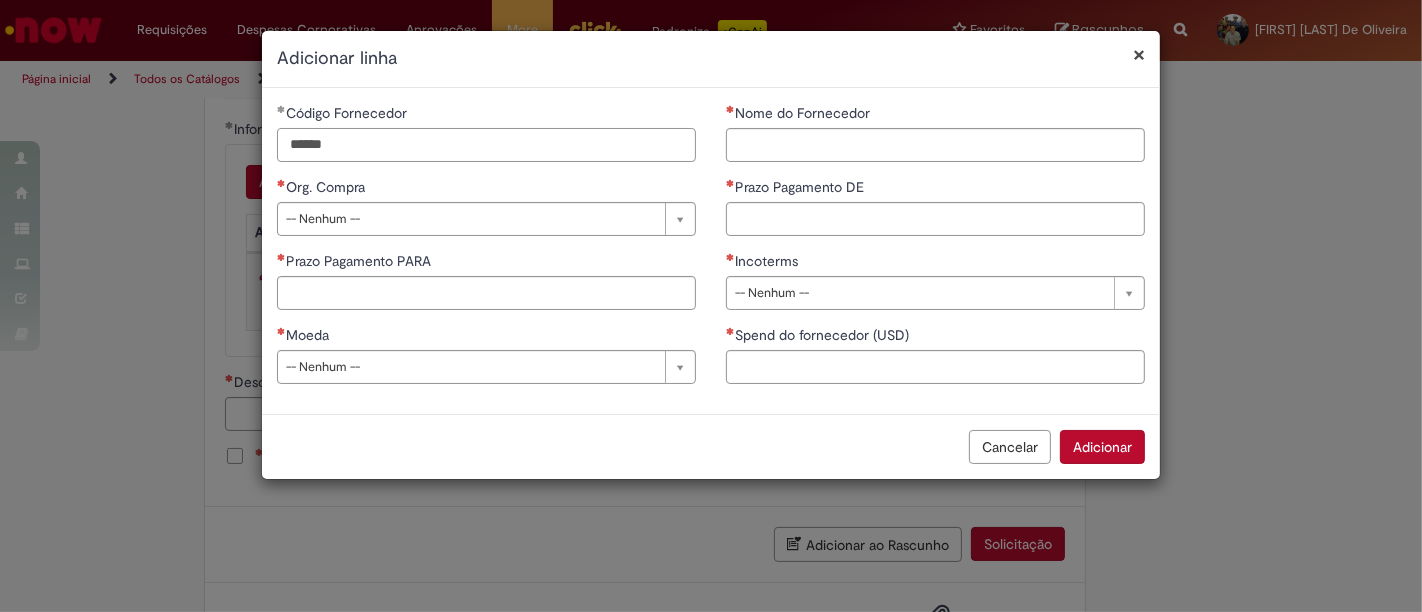 type on "******" 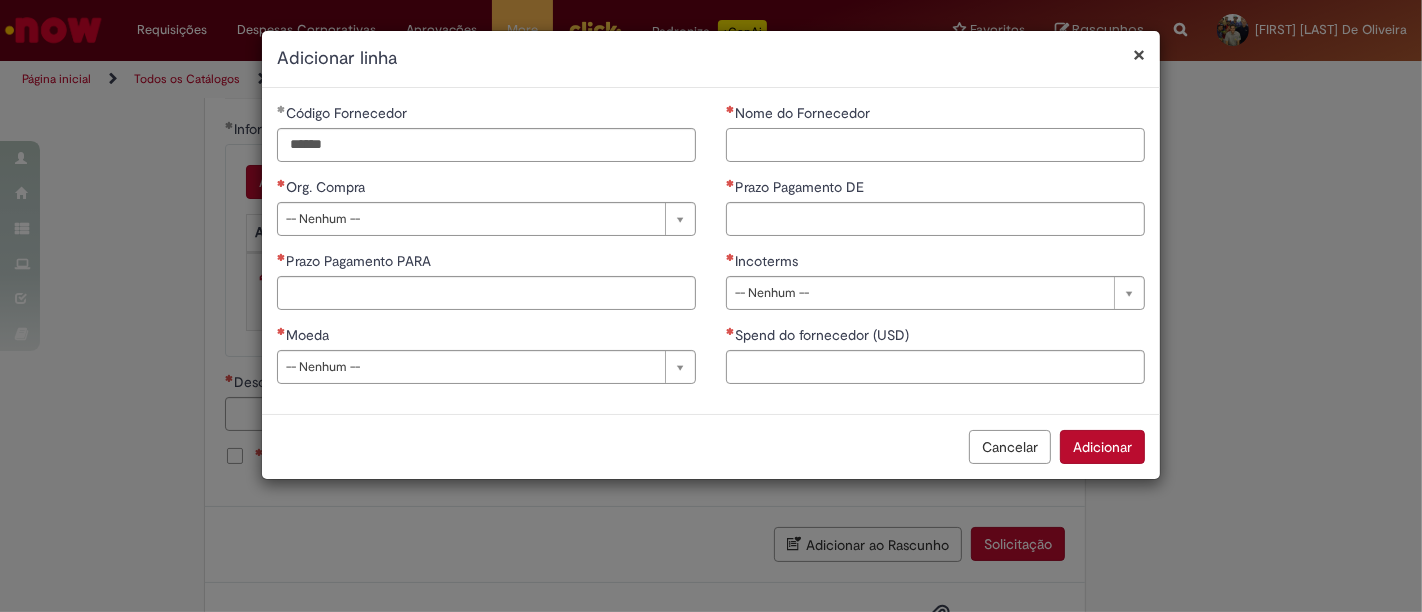 click on "Nome do Fornecedor" at bounding box center (935, 145) 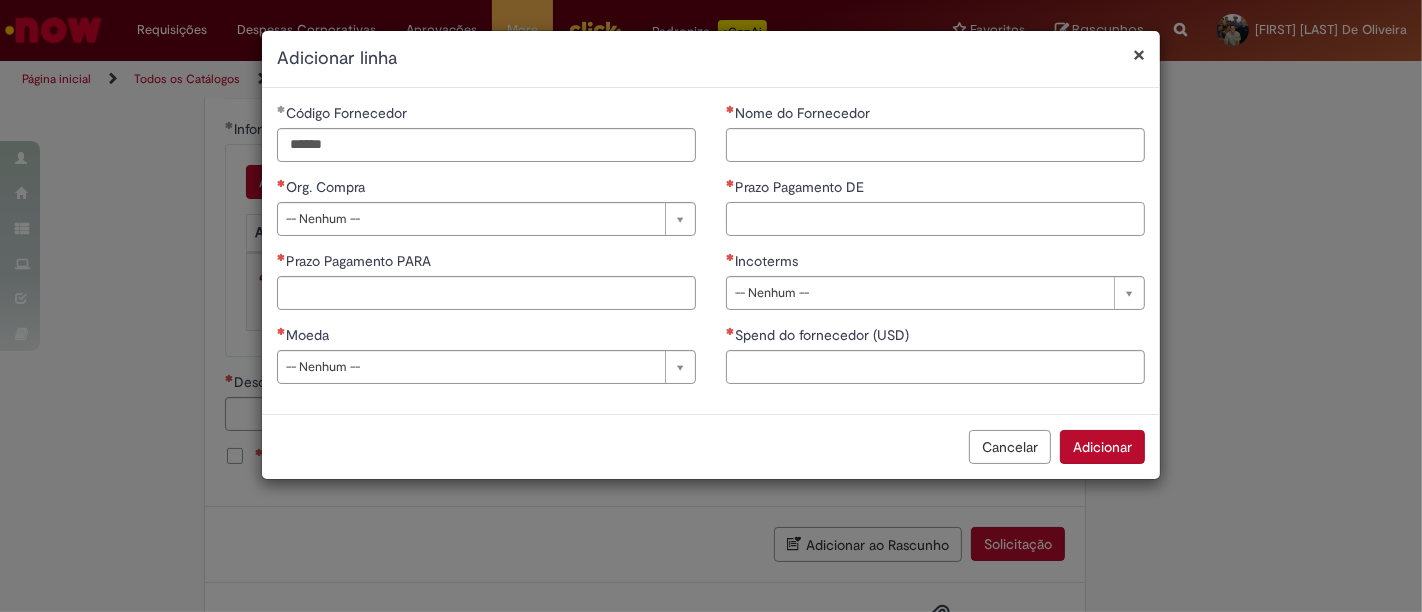 click on "Prazo Pagamento DE" at bounding box center (935, 219) 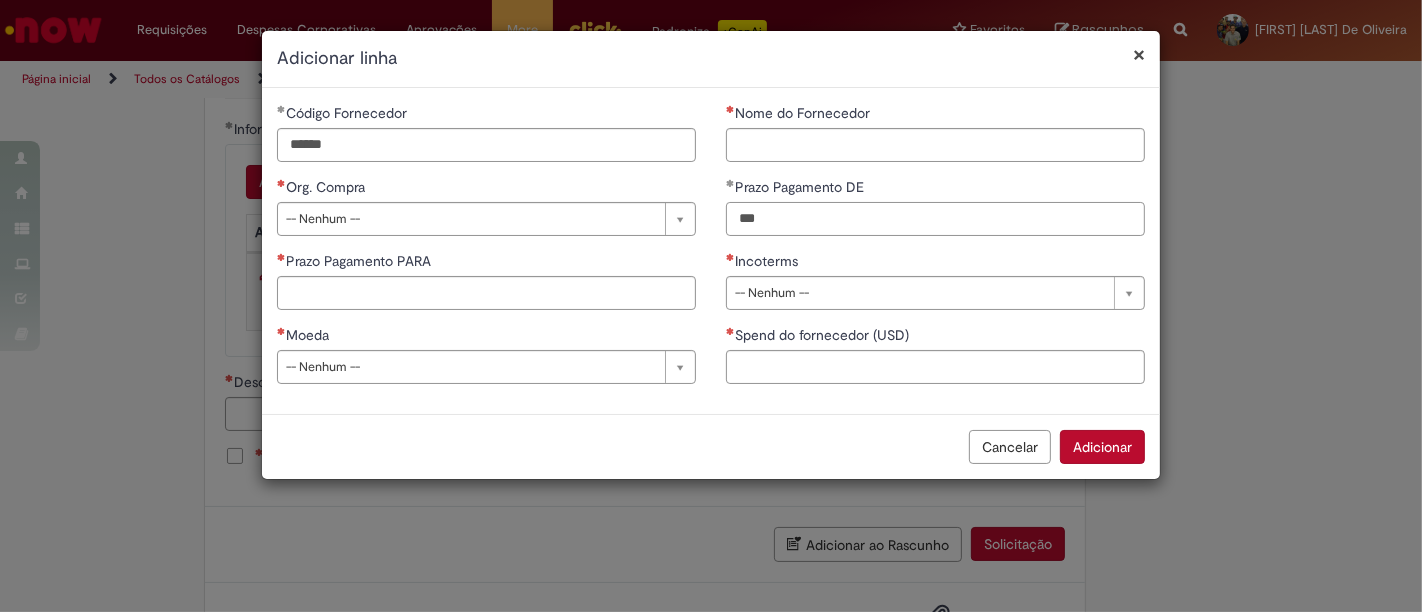 type on "***" 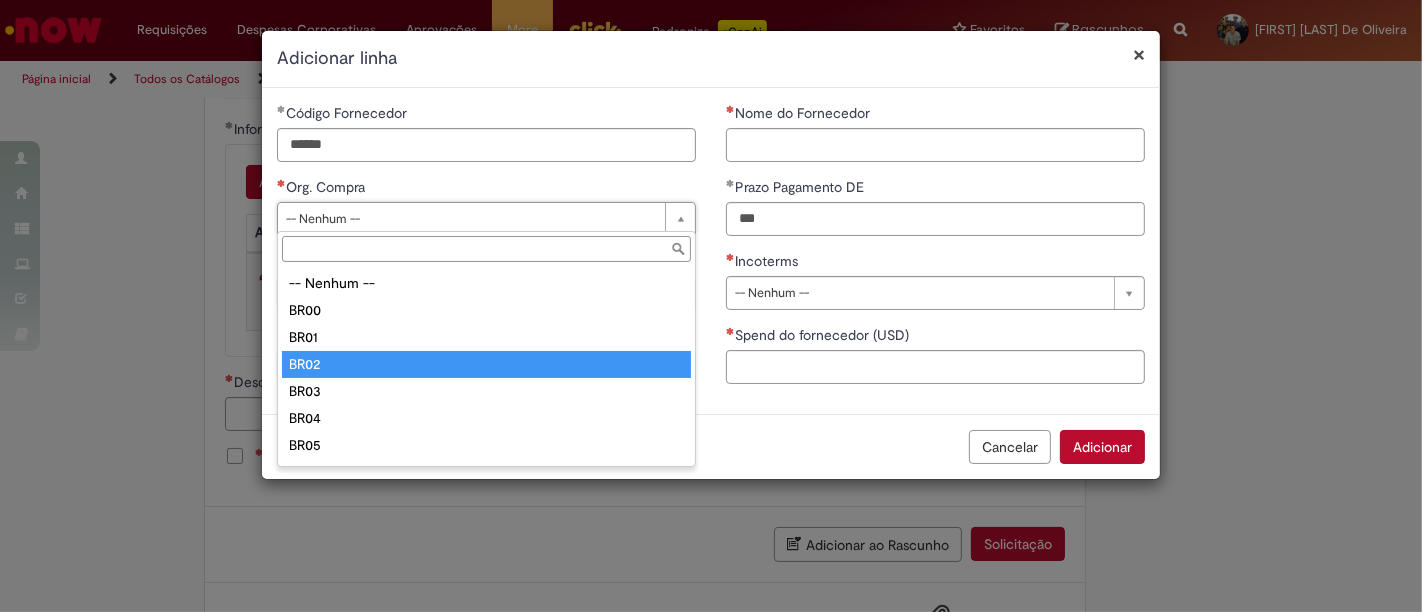 type on "****" 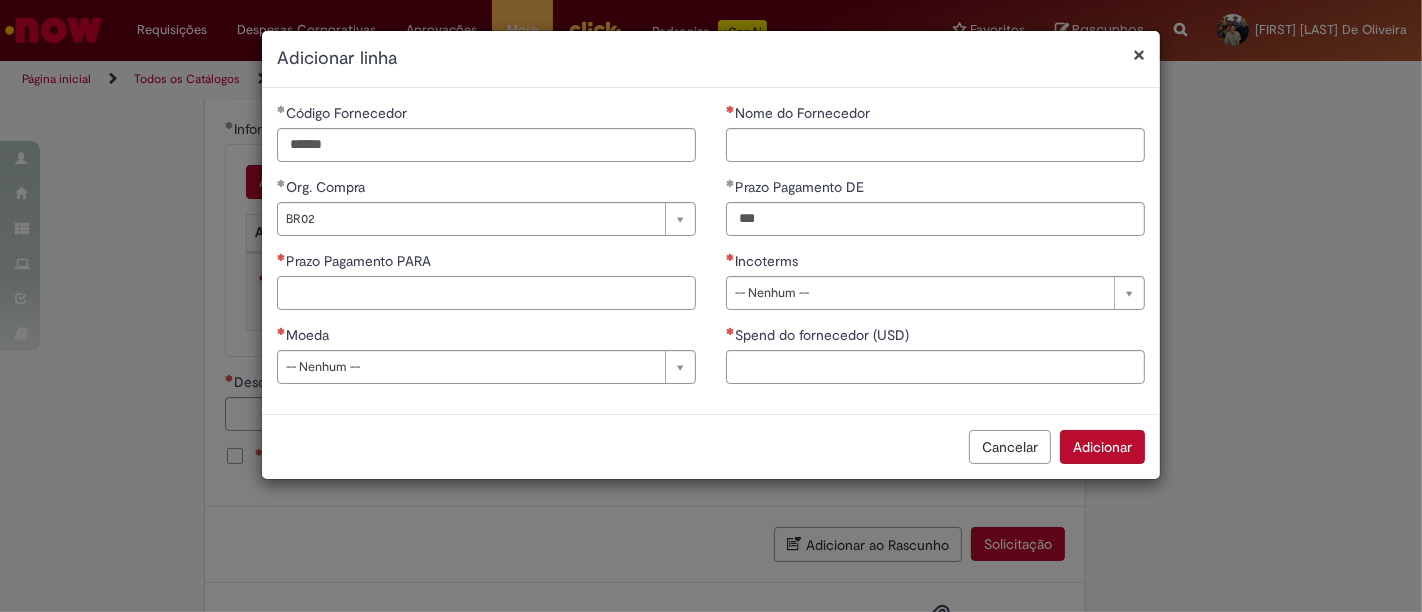click on "Prazo Pagamento PARA" at bounding box center [486, 293] 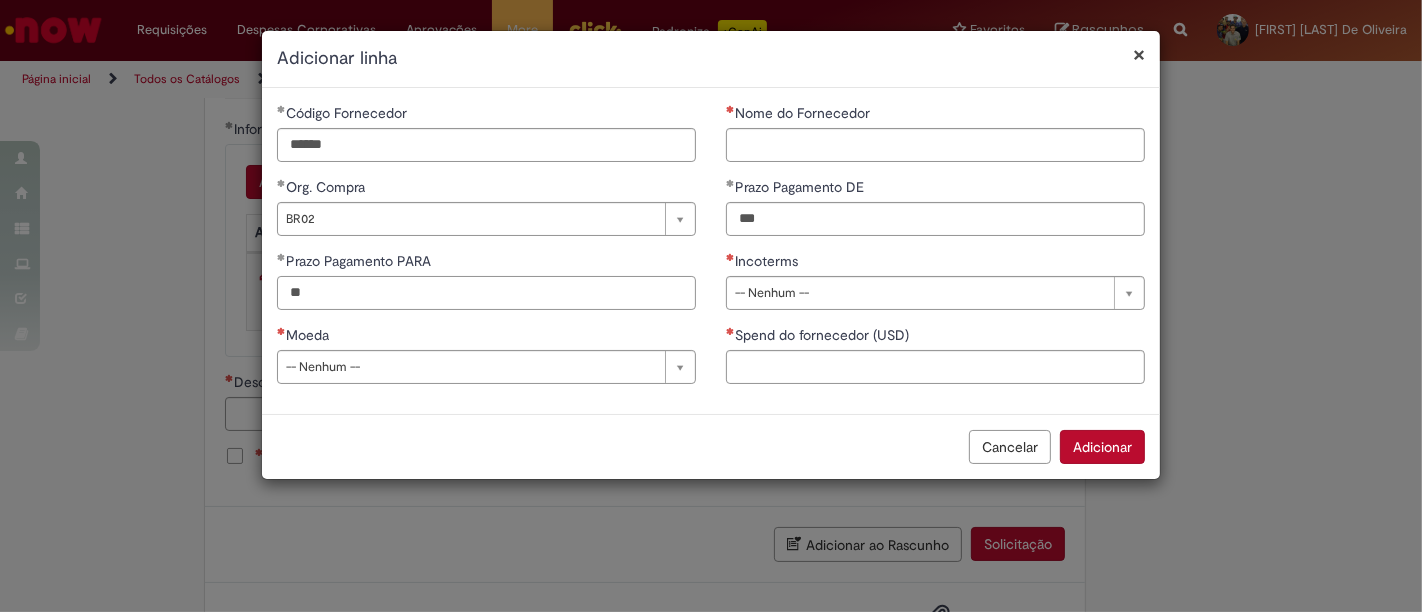type on "**" 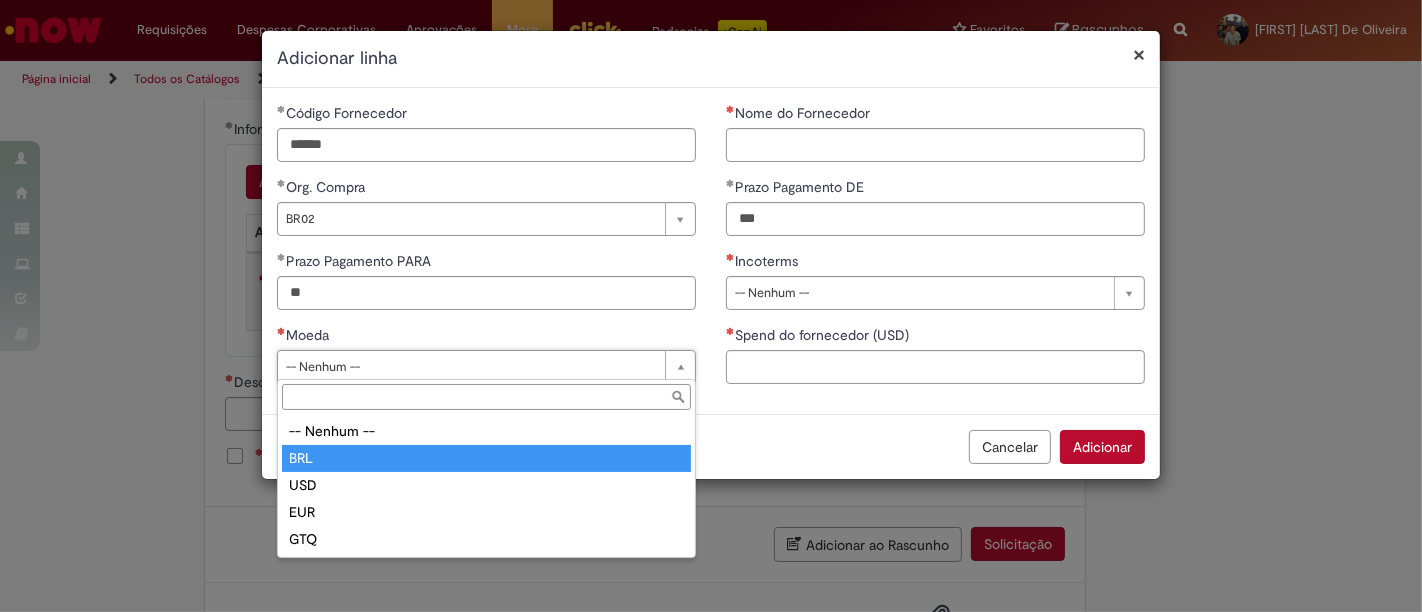 type on "***" 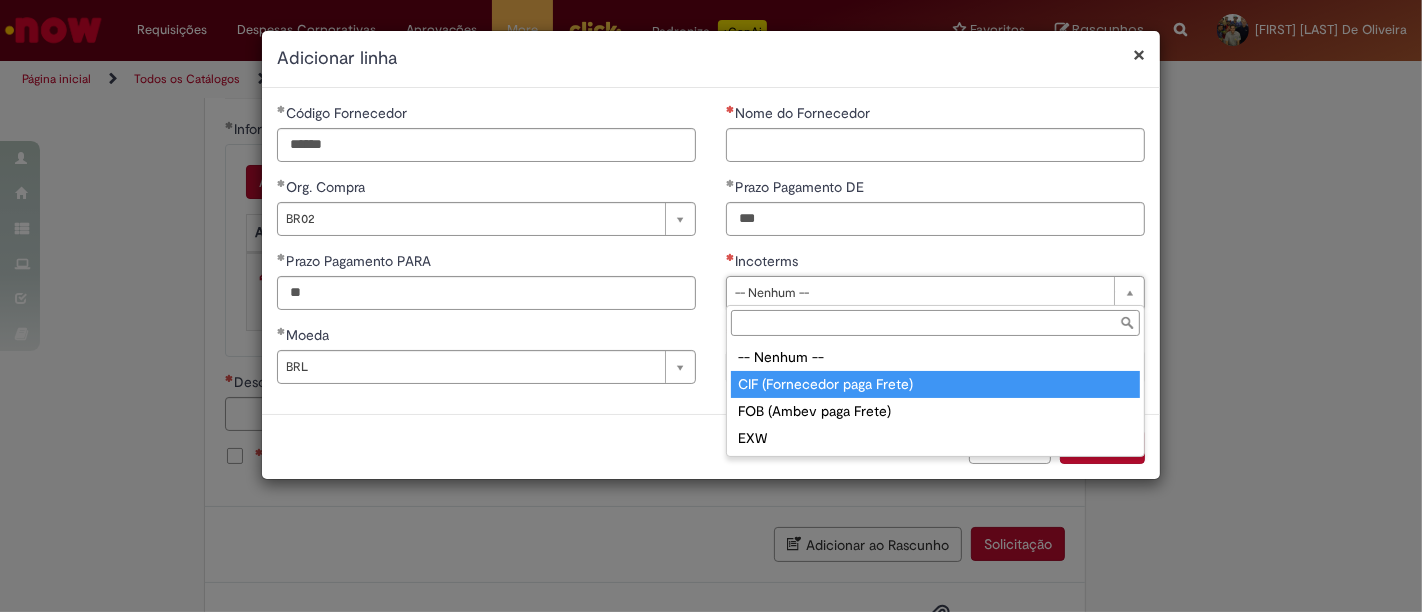 type on "**********" 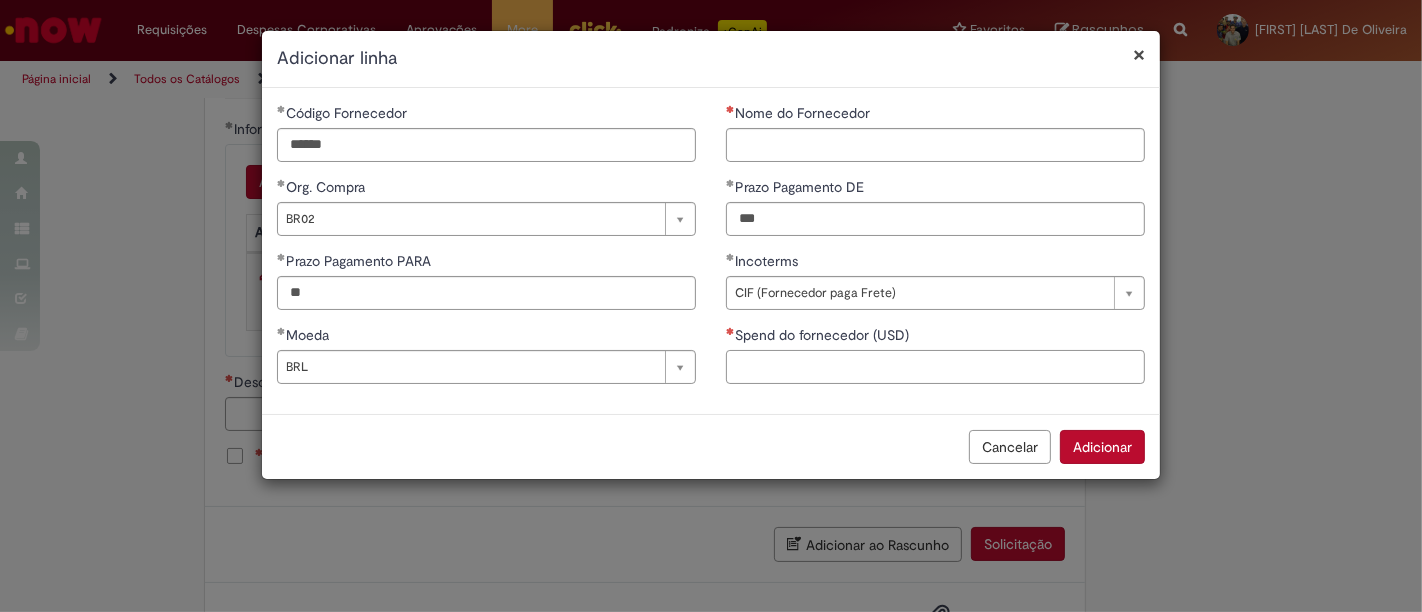 click on "Spend do fornecedor (USD)" at bounding box center (935, 367) 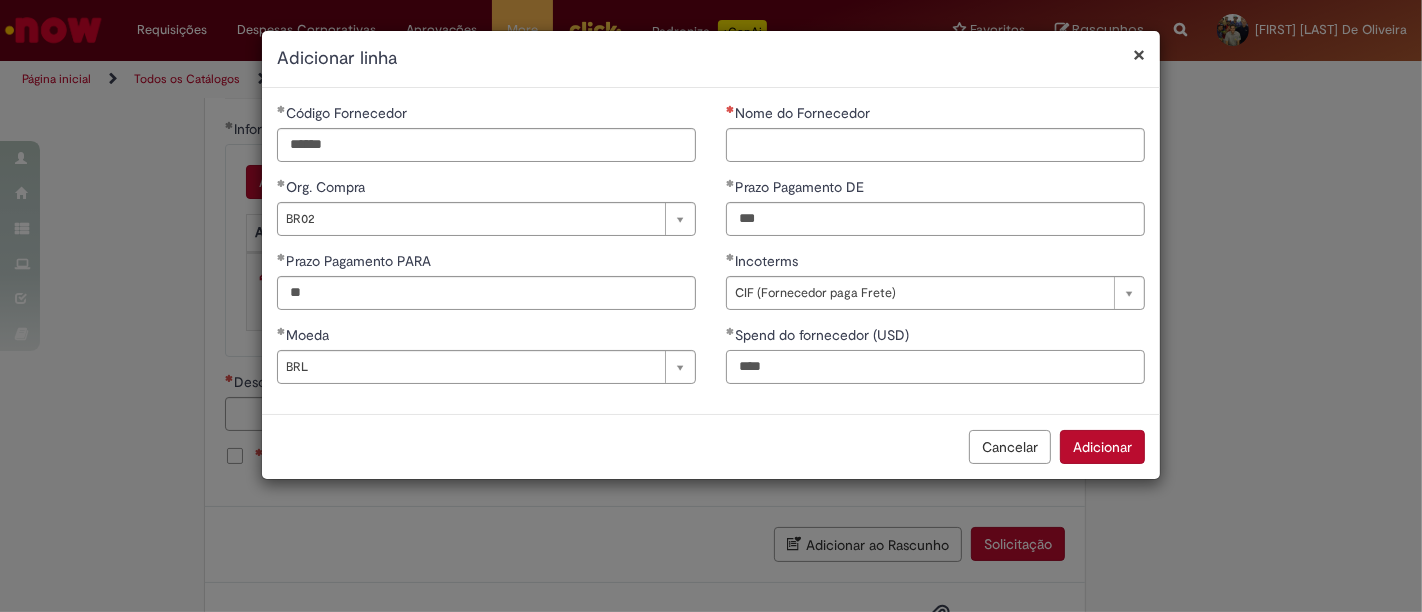 type on "****" 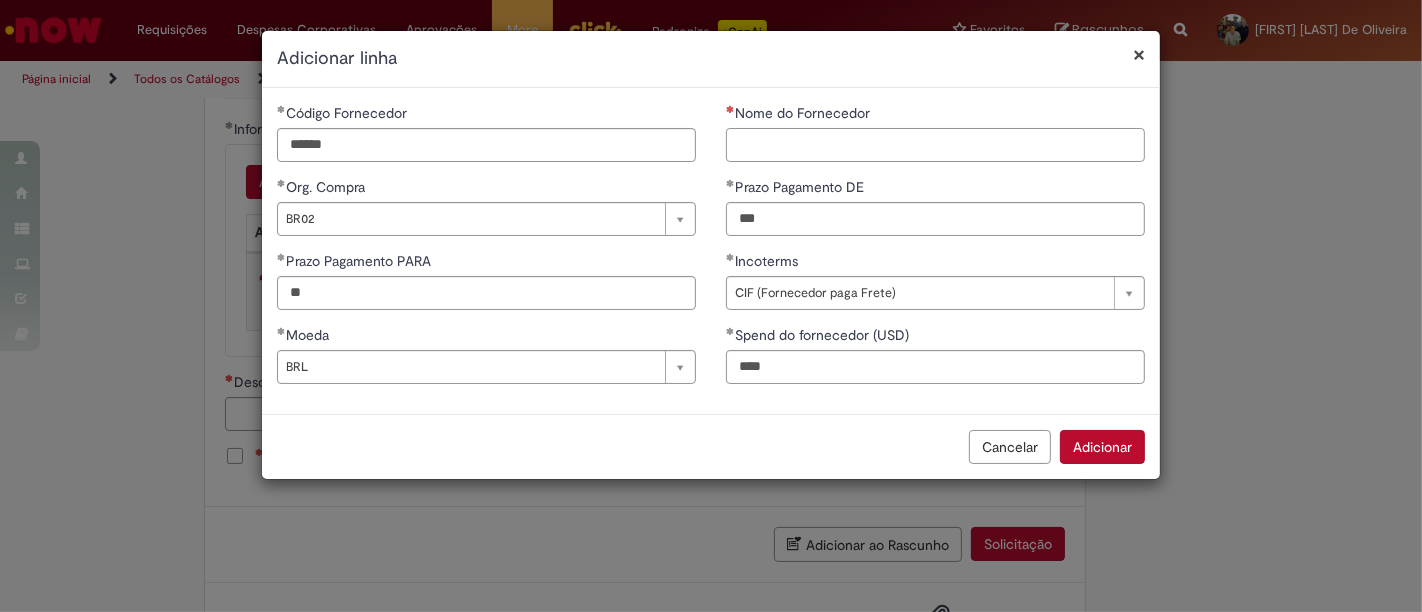 drag, startPoint x: 771, startPoint y: 147, endPoint x: 782, endPoint y: 146, distance: 11.045361 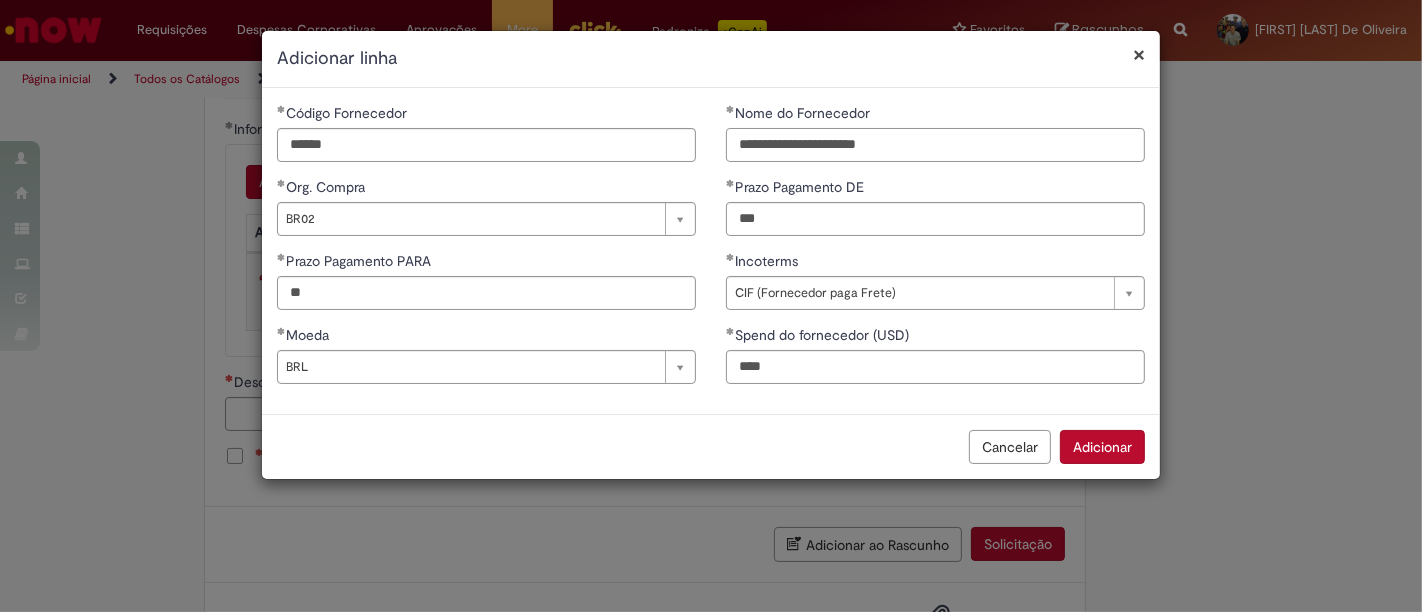 type on "**********" 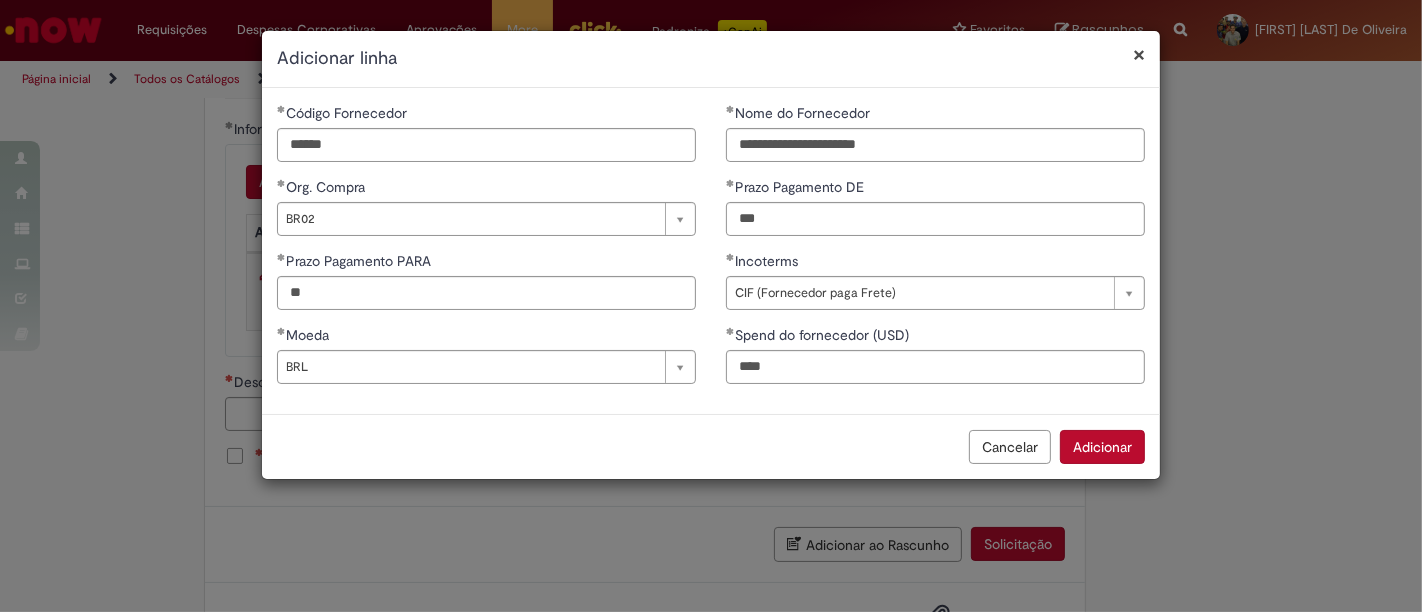 drag, startPoint x: 832, startPoint y: 389, endPoint x: 892, endPoint y: 382, distance: 60.40695 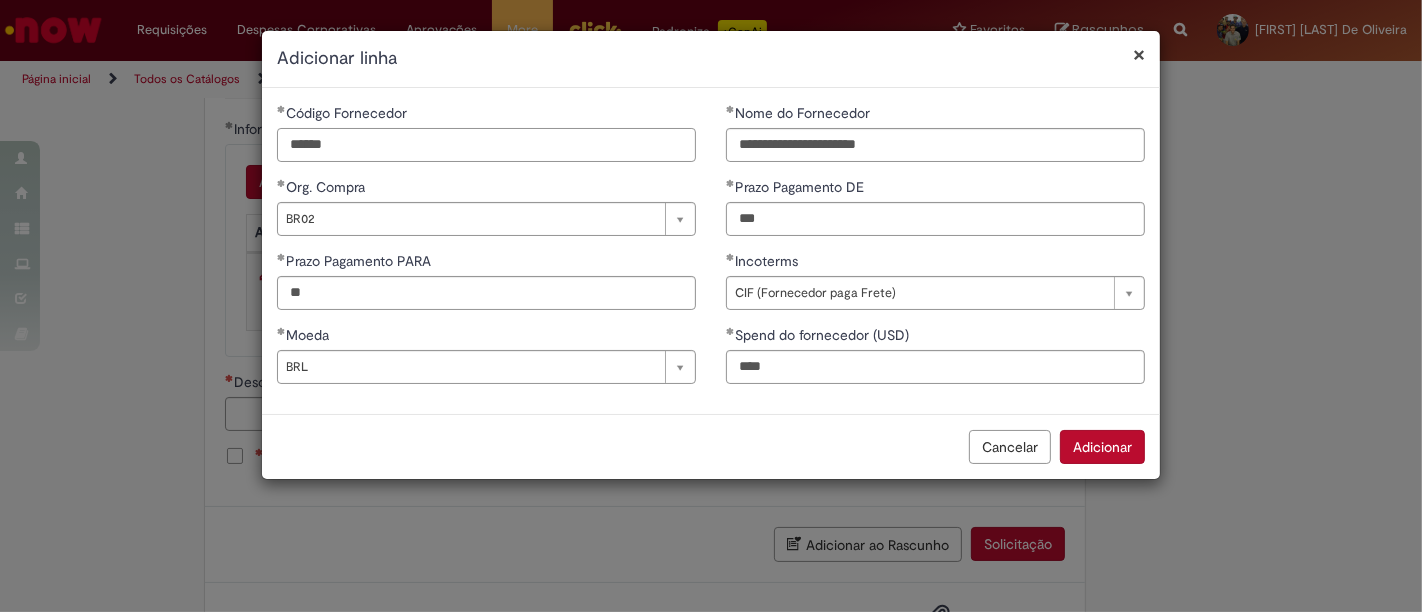 drag, startPoint x: 358, startPoint y: 151, endPoint x: 466, endPoint y: 224, distance: 130.35721 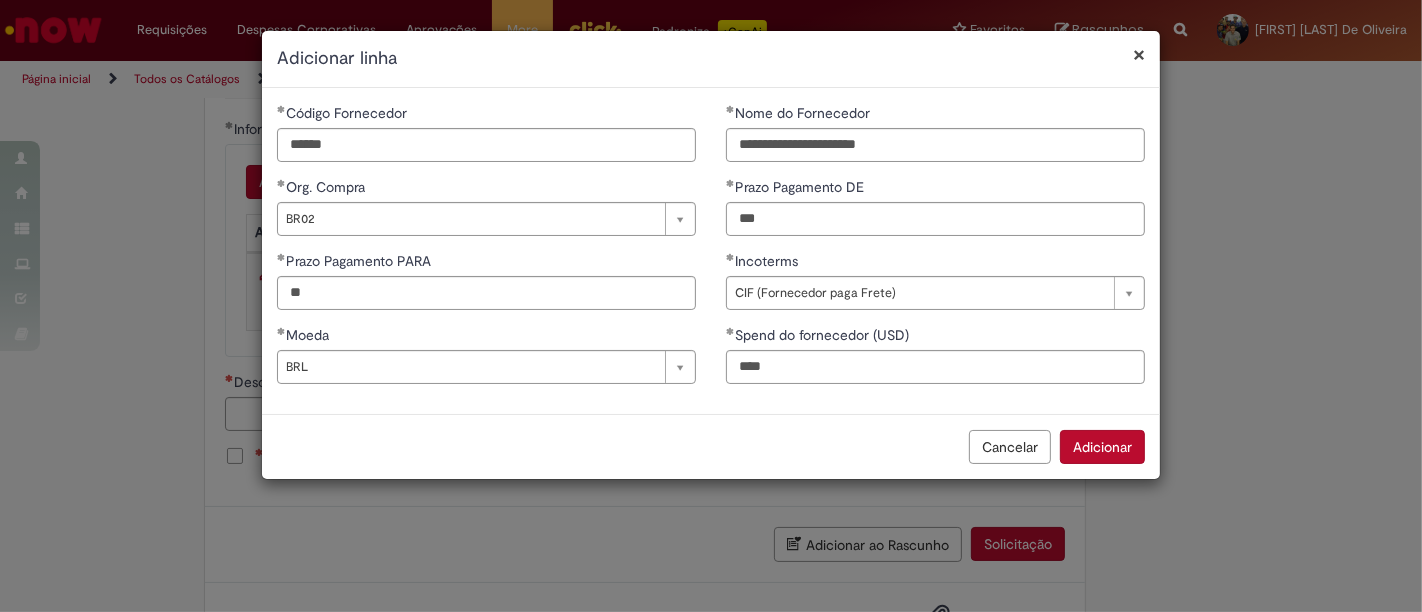 drag, startPoint x: 1111, startPoint y: 441, endPoint x: 1018, endPoint y: 397, distance: 102.88343 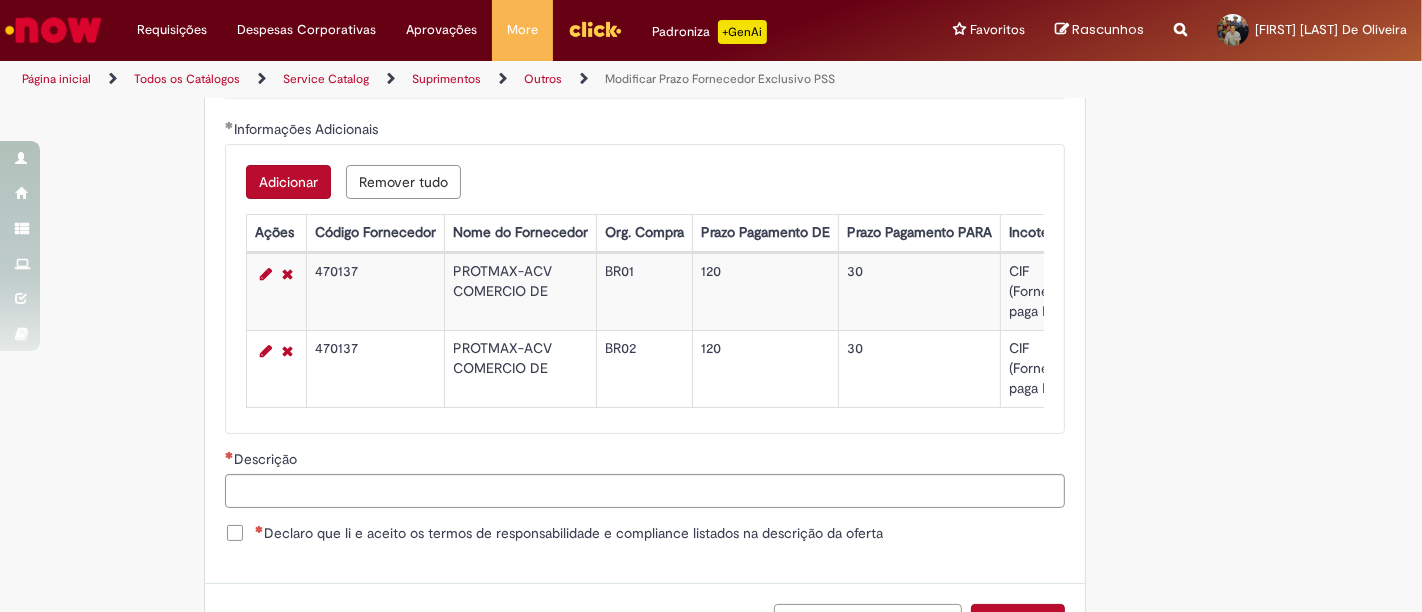 click on "Adicionar" at bounding box center (288, 182) 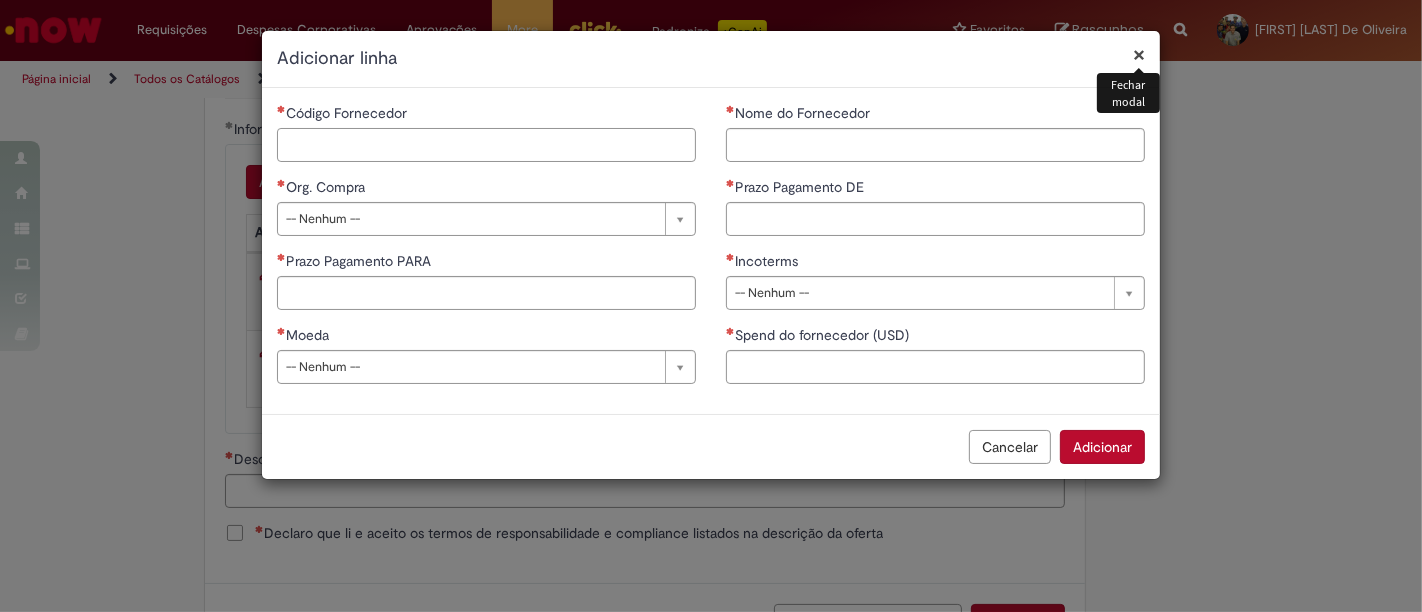 click on "Código Fornecedor" at bounding box center [486, 145] 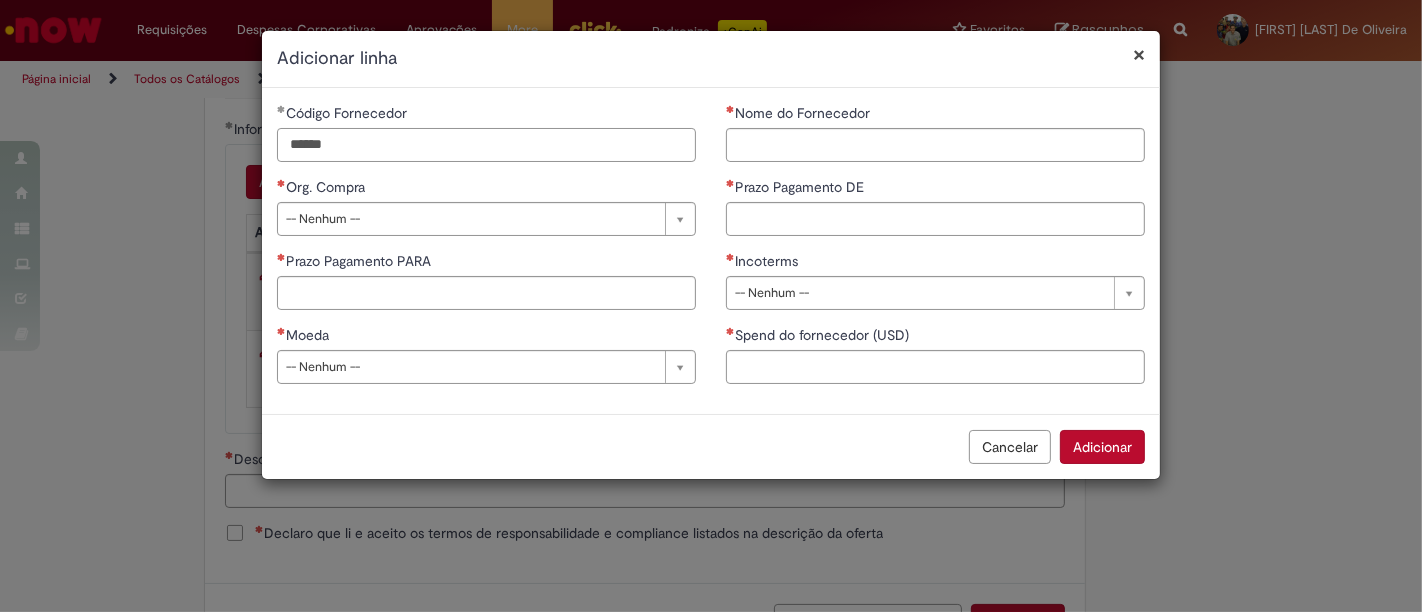 type on "******" 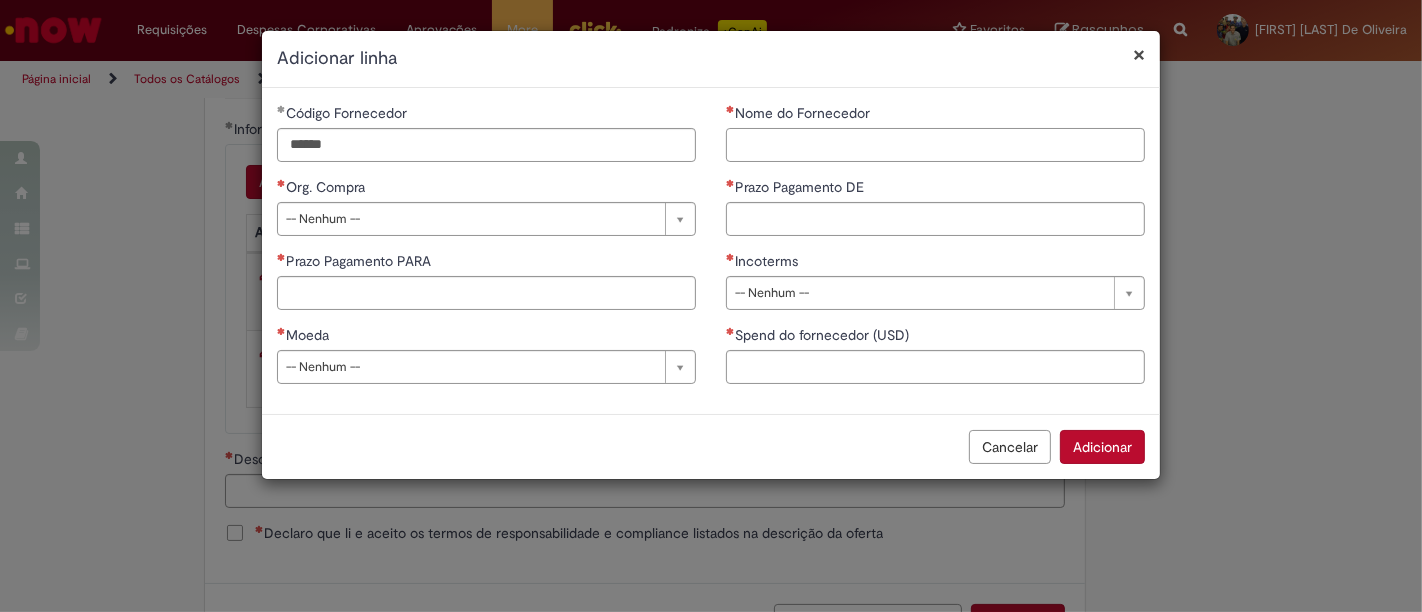 drag, startPoint x: 759, startPoint y: 133, endPoint x: 780, endPoint y: 142, distance: 22.847319 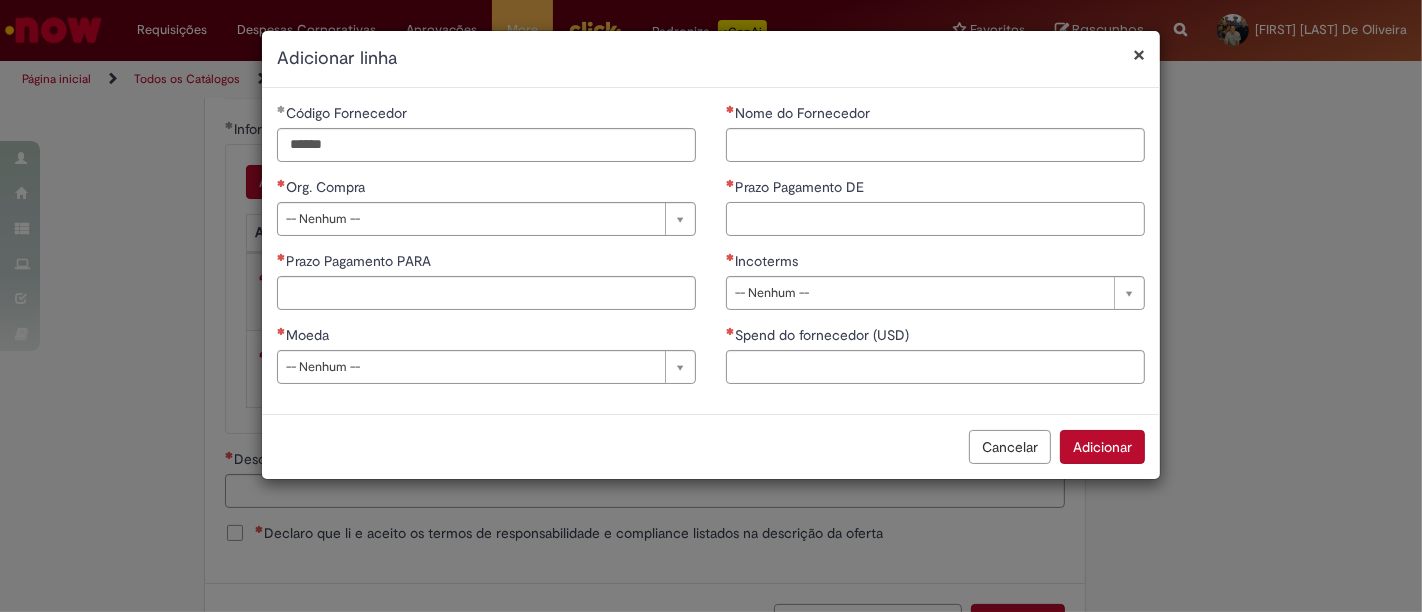 drag, startPoint x: 798, startPoint y: 233, endPoint x: 785, endPoint y: 216, distance: 21.400934 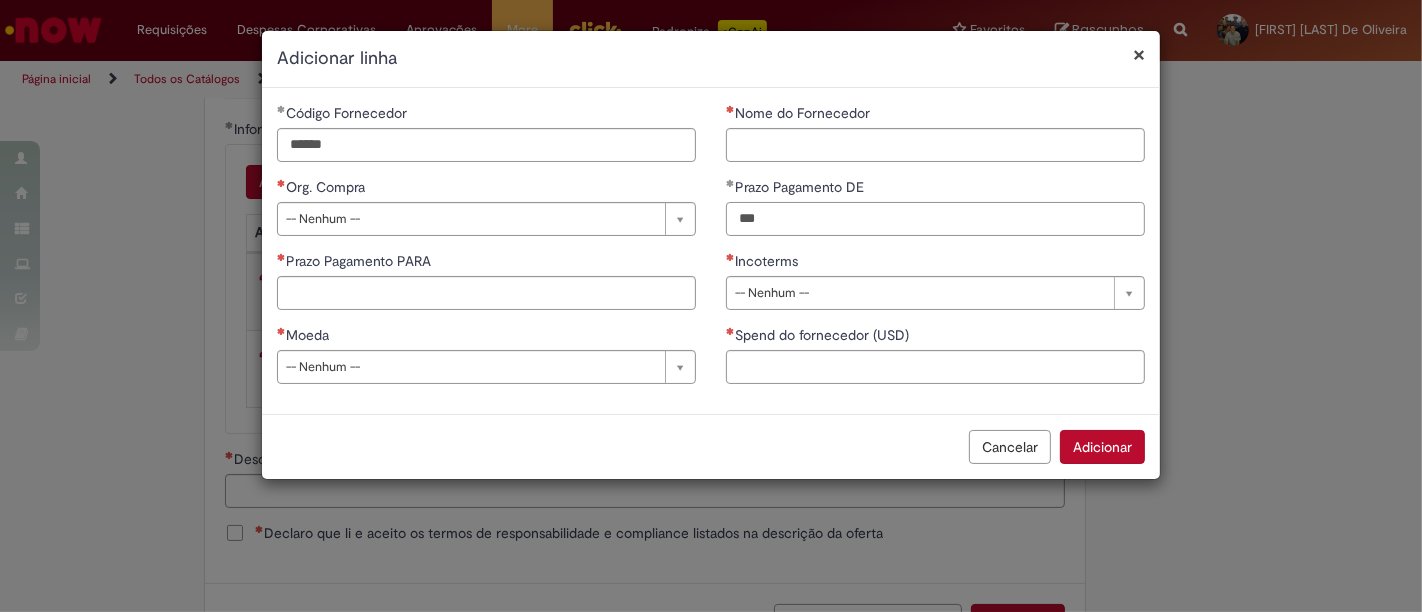 type on "***" 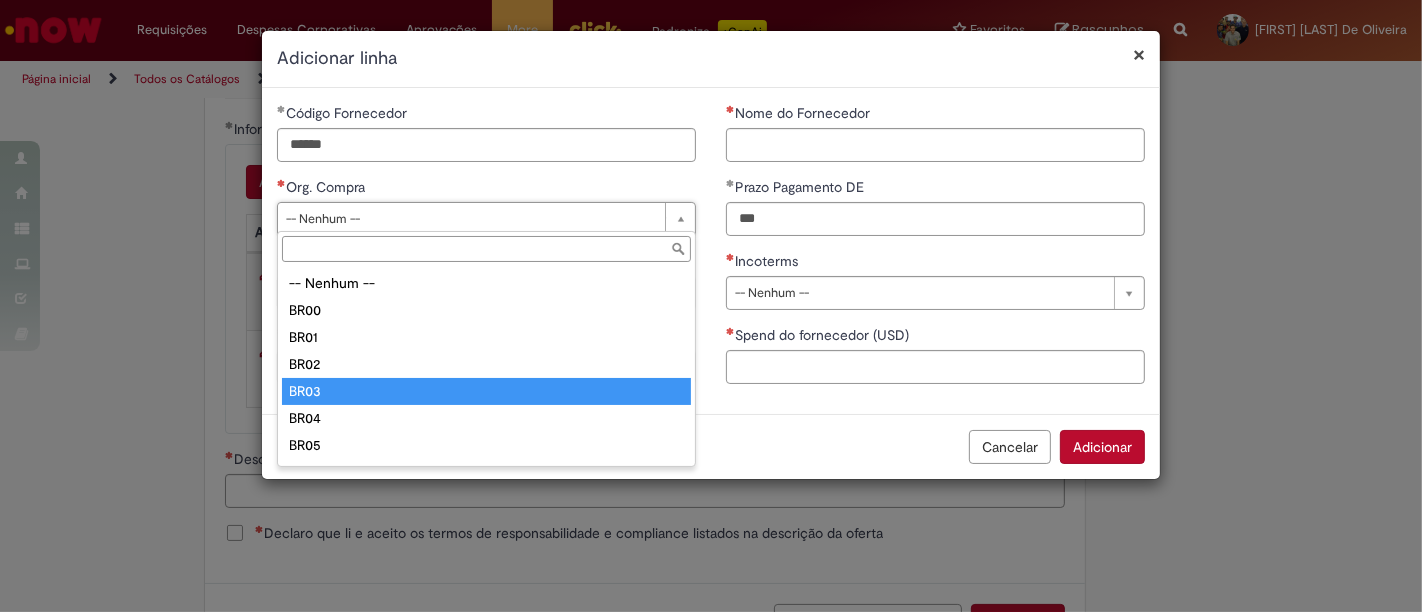 drag, startPoint x: 369, startPoint y: 386, endPoint x: 417, endPoint y: 312, distance: 88.20431 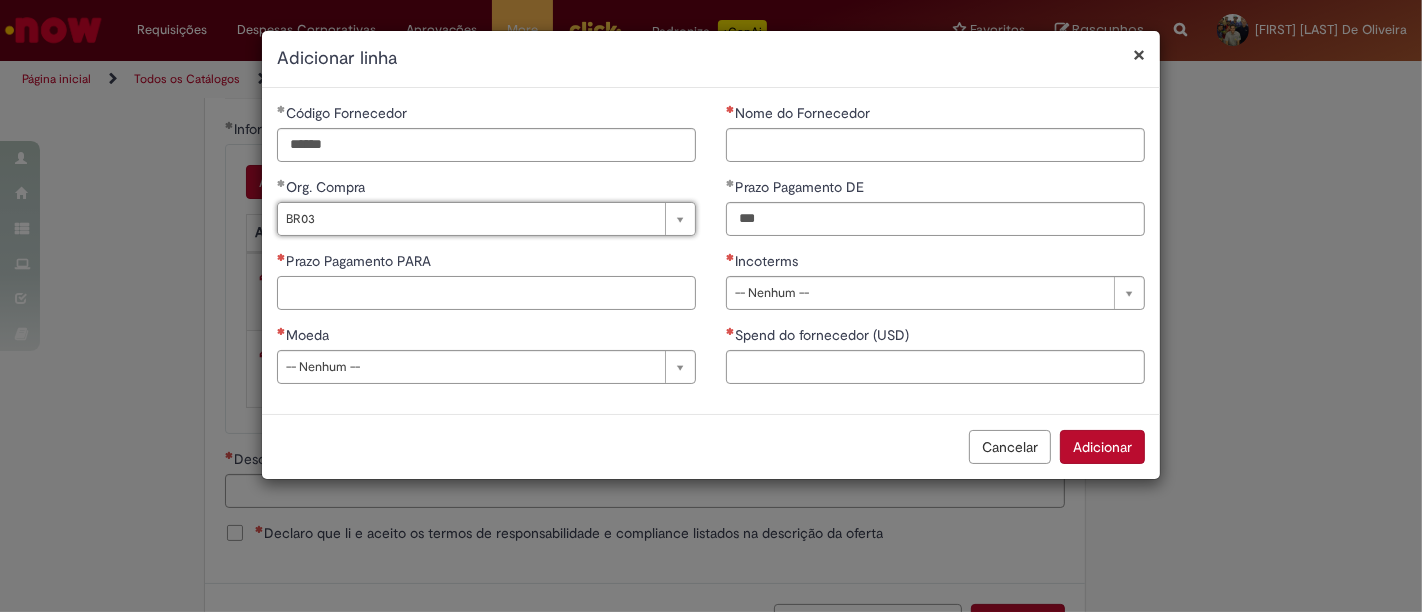 click on "Prazo Pagamento PARA" at bounding box center [486, 293] 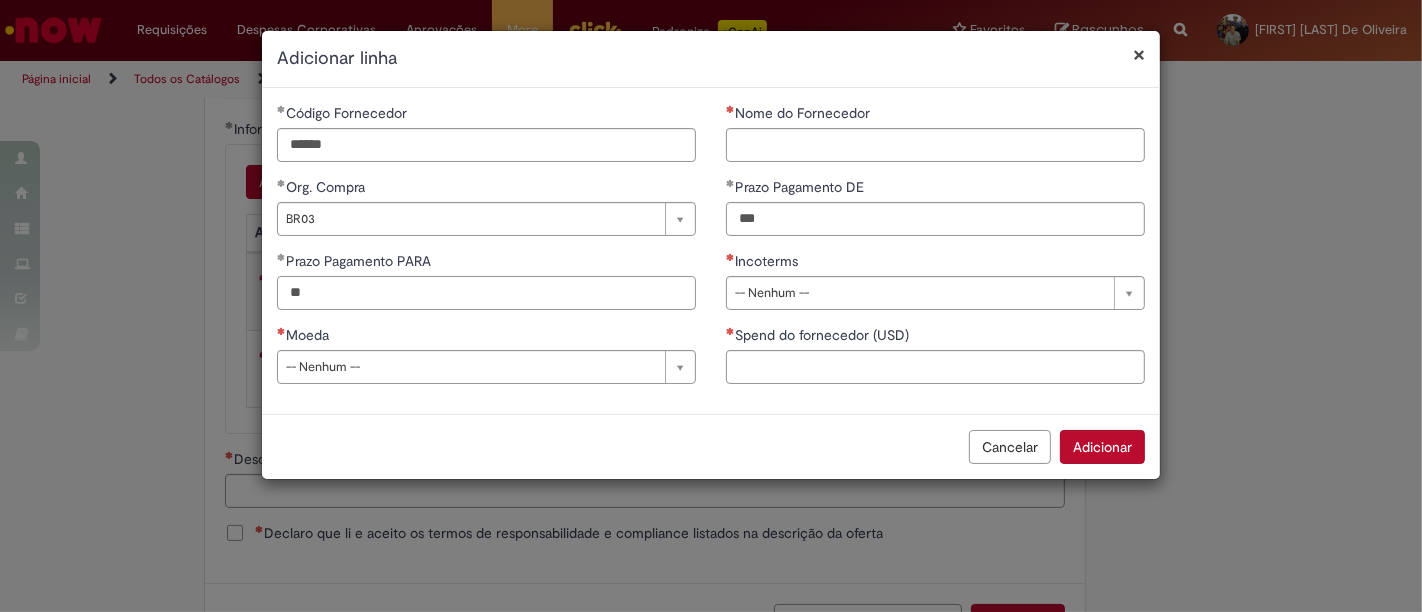 type on "*" 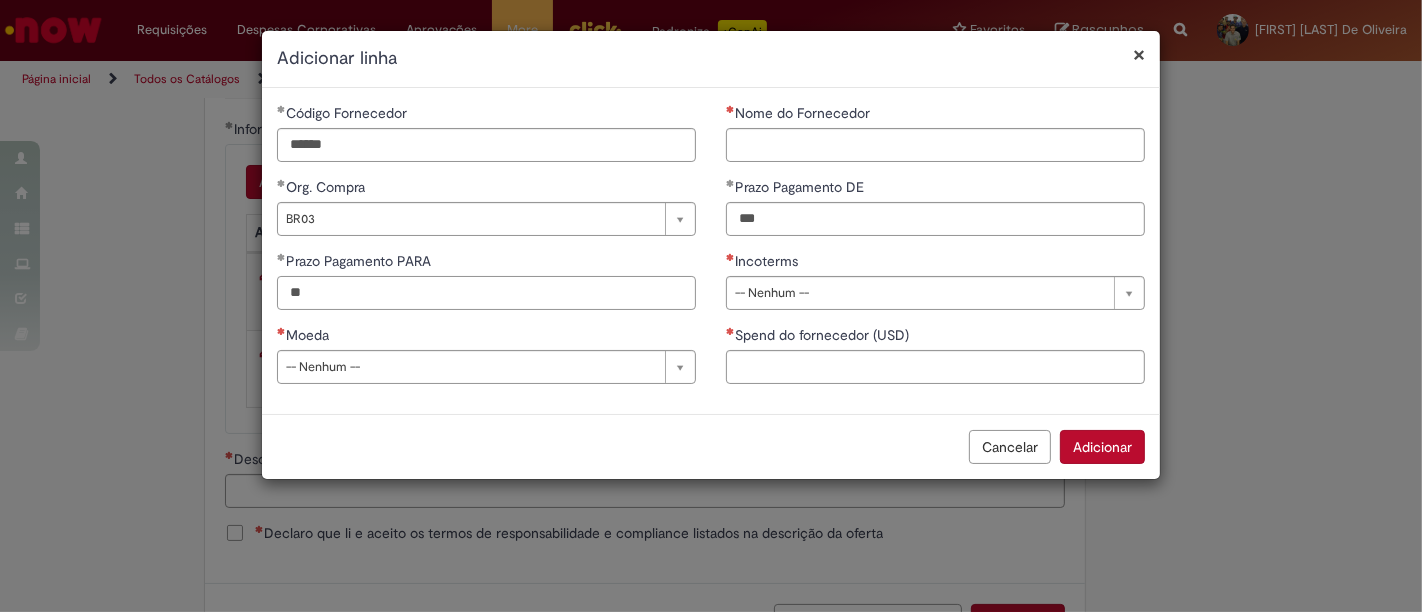 type on "**" 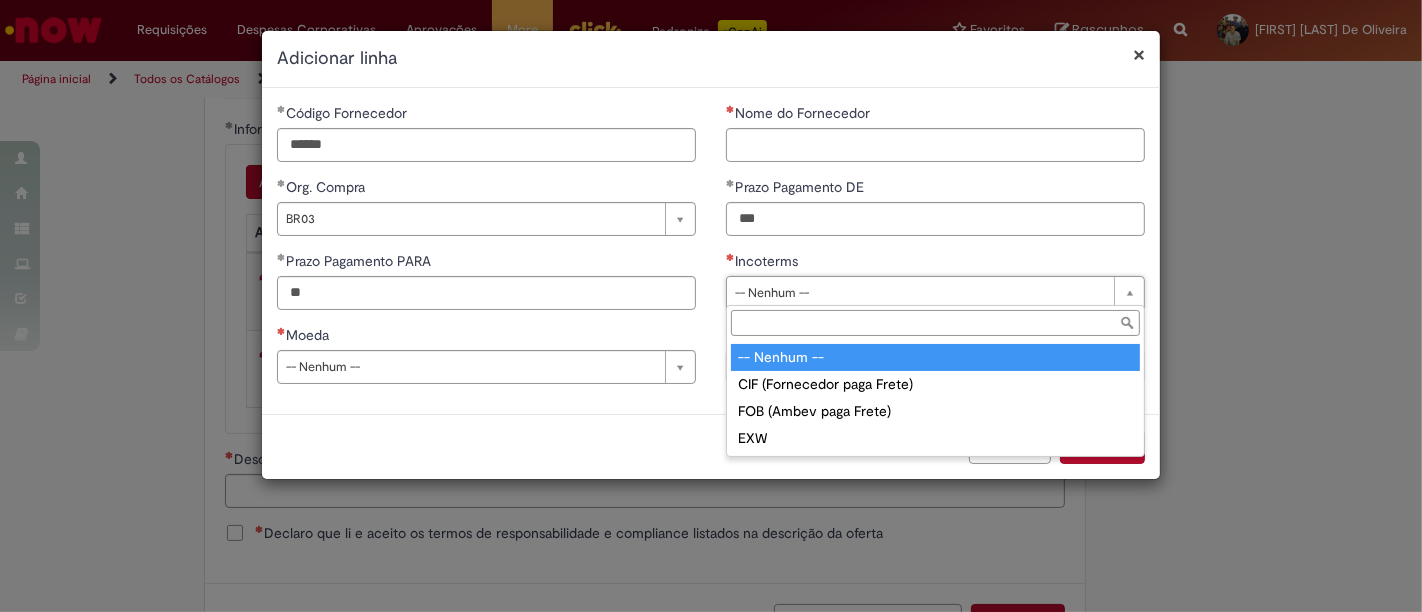 type on "**********" 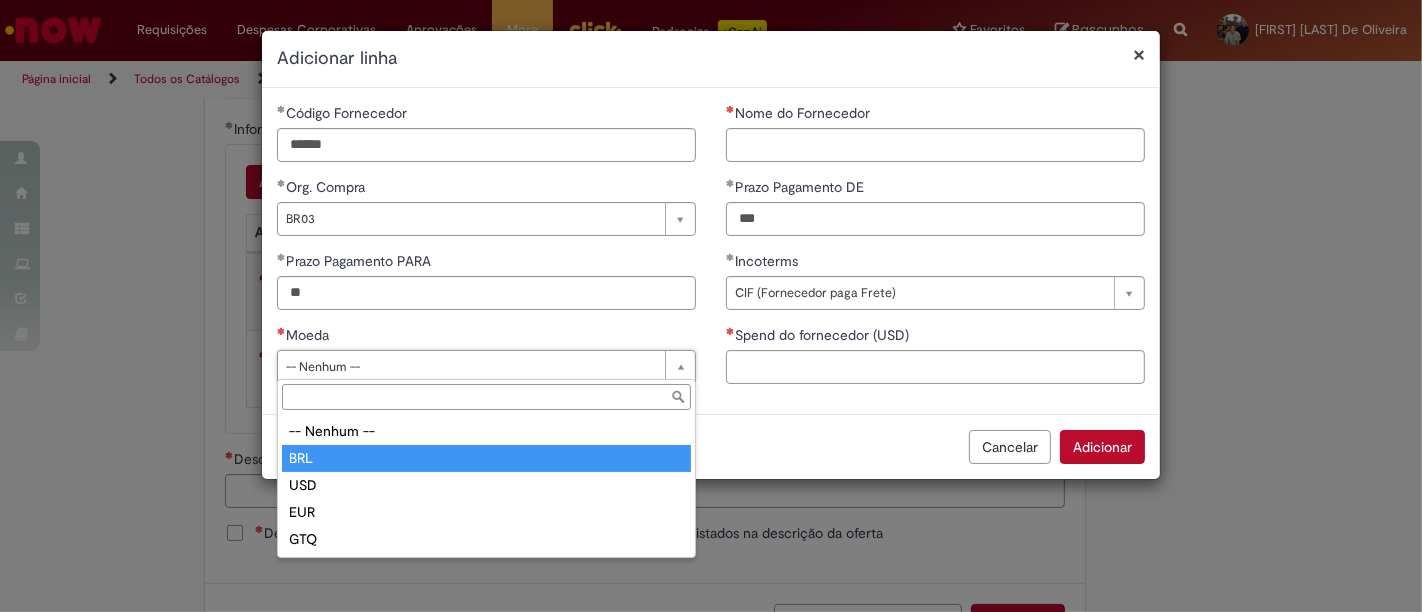 type on "***" 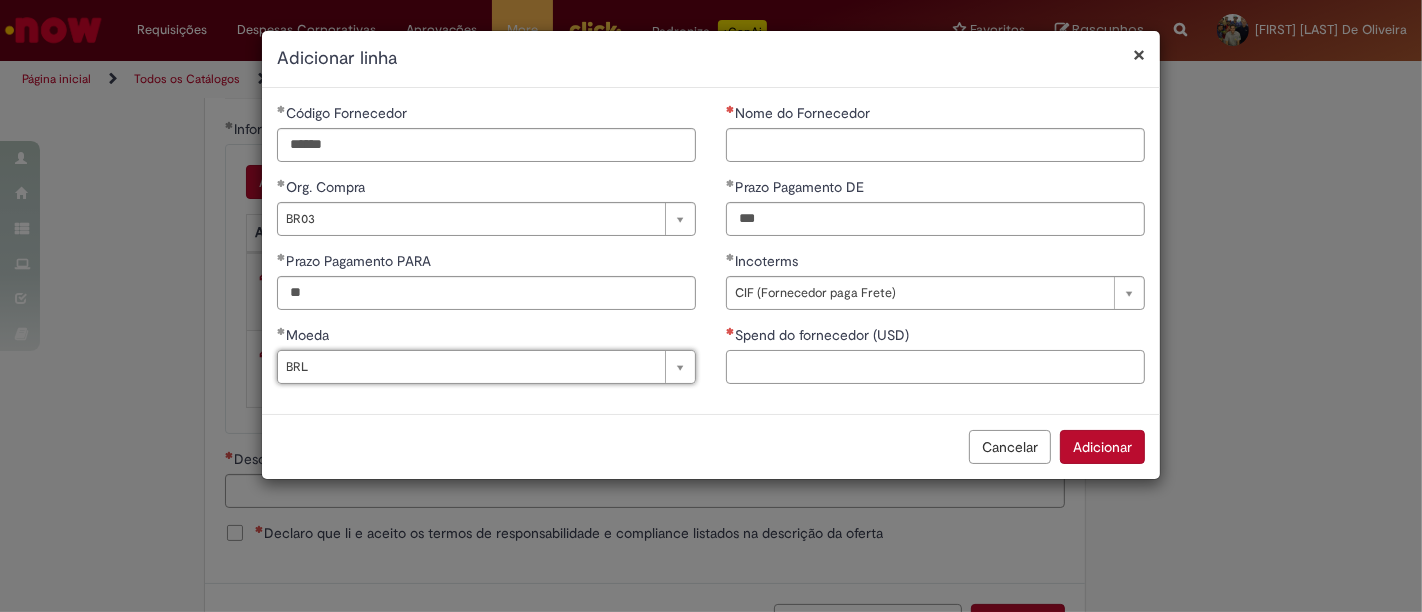 click on "Spend do fornecedor (USD)" at bounding box center [935, 367] 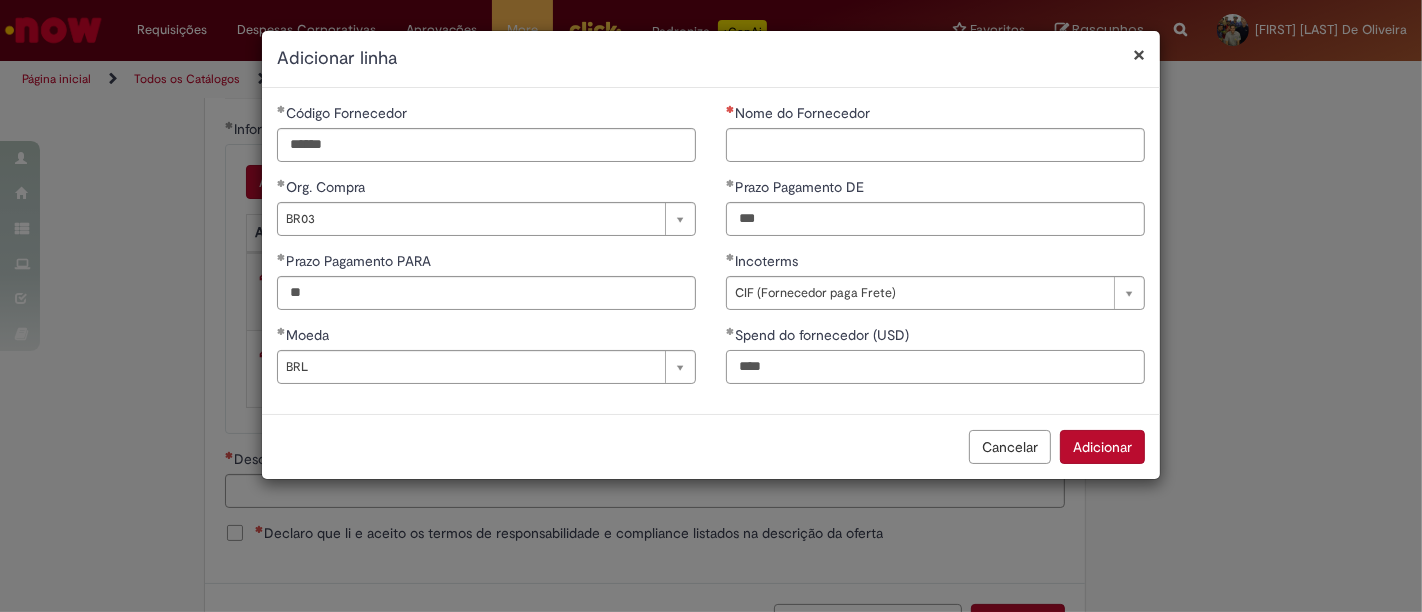 type on "****" 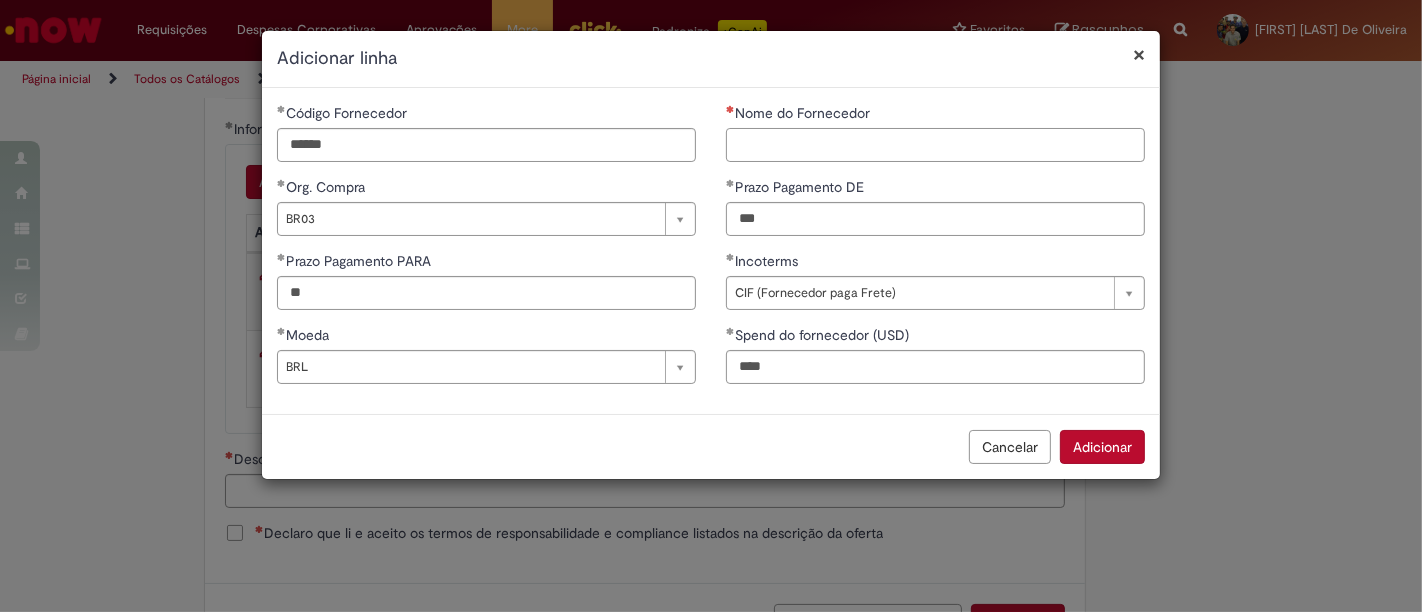 drag, startPoint x: 782, startPoint y: 138, endPoint x: 796, endPoint y: 146, distance: 16.124516 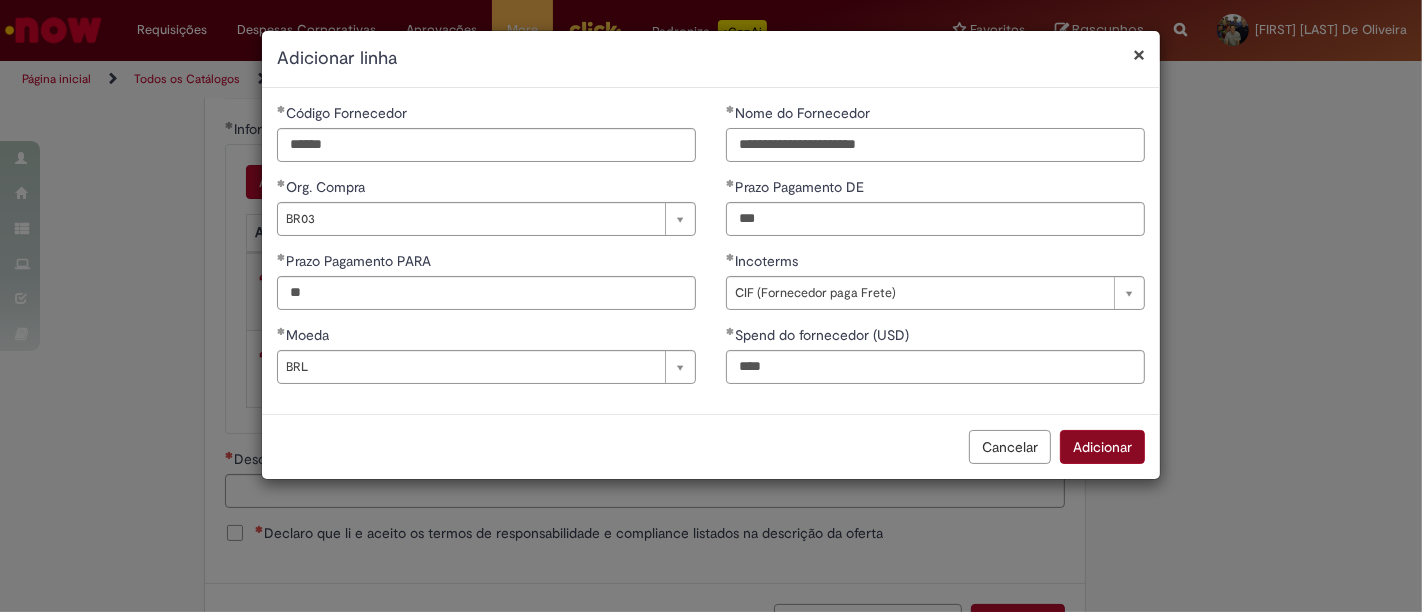 type on "**********" 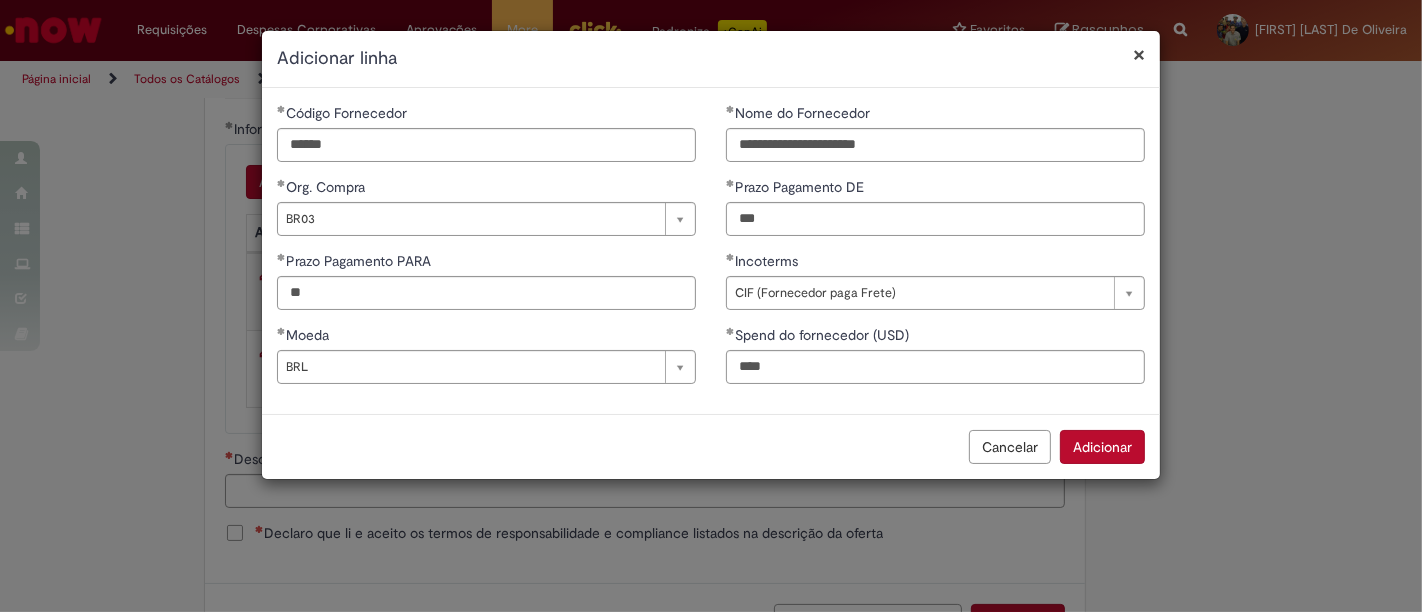 click on "Adicionar" at bounding box center (1102, 447) 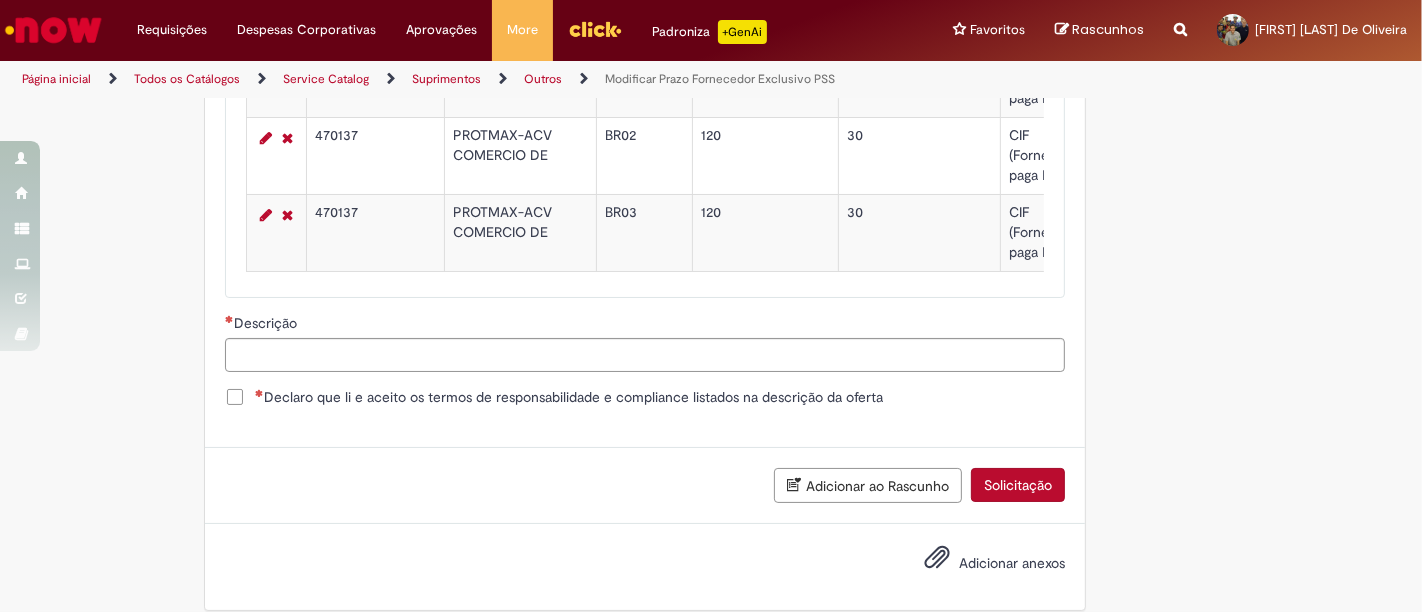 scroll, scrollTop: 1555, scrollLeft: 0, axis: vertical 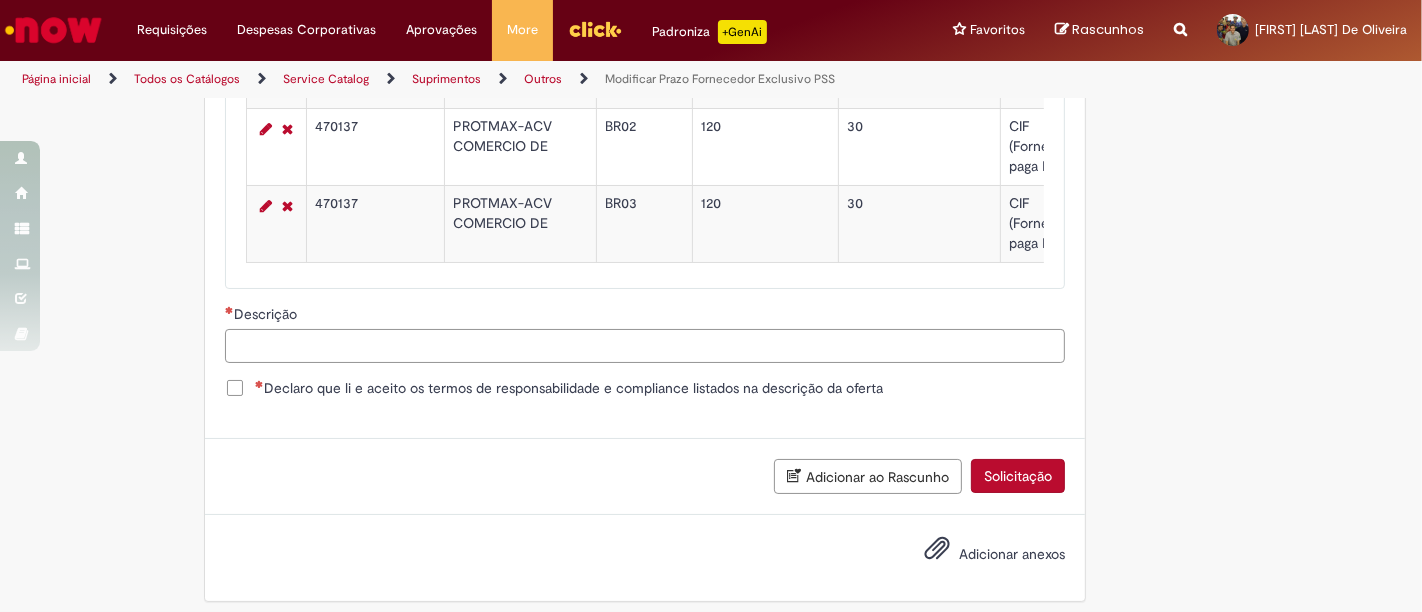 click on "Descrição" at bounding box center (645, 346) 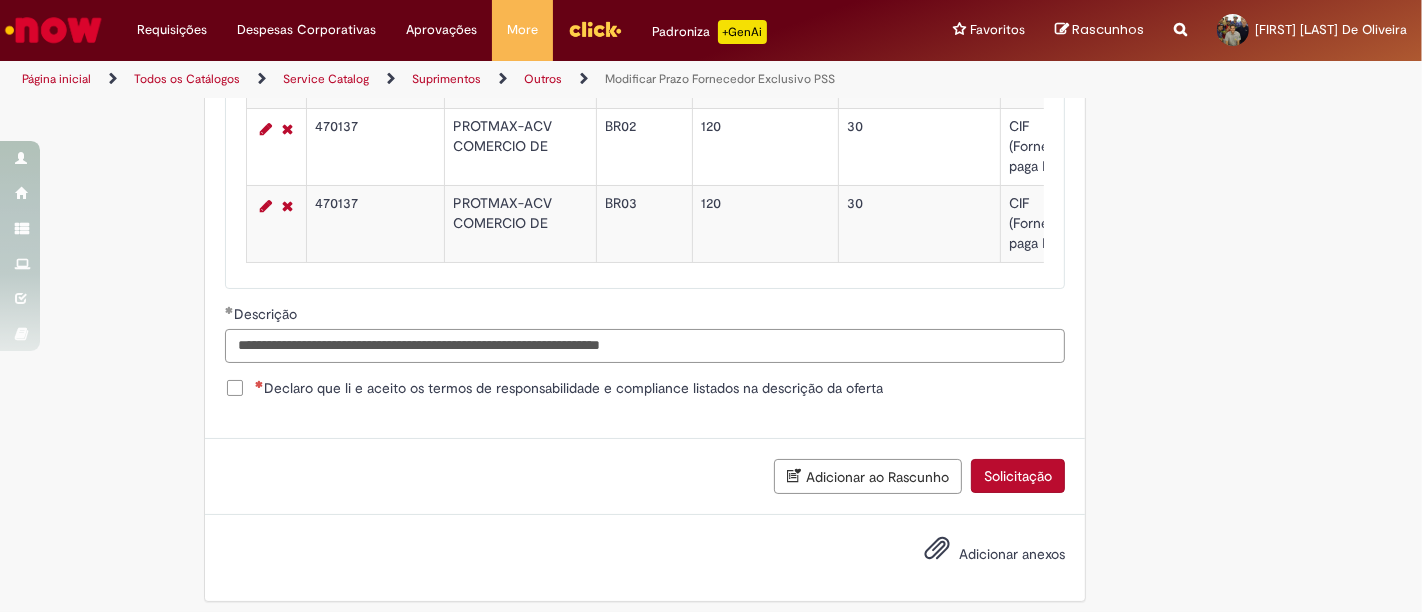 type on "**********" 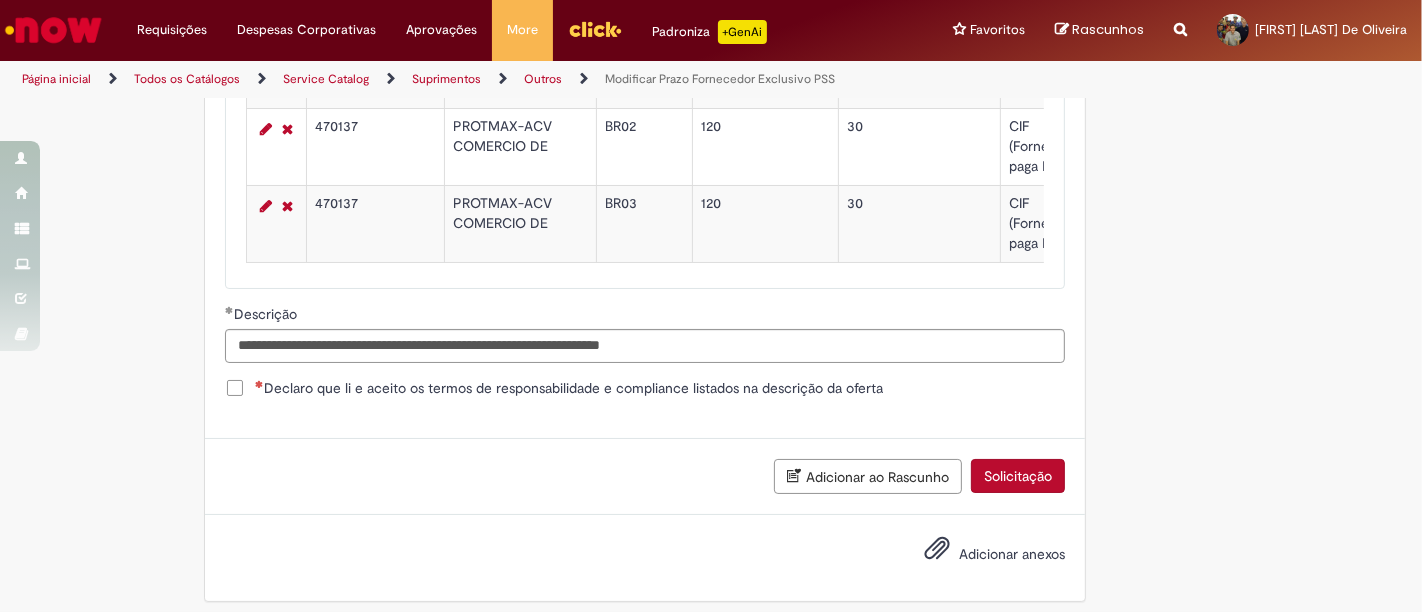 click on "Declaro que li e aceito os termos de responsabilidade e compliance listados na descrição da oferta" at bounding box center [645, 390] 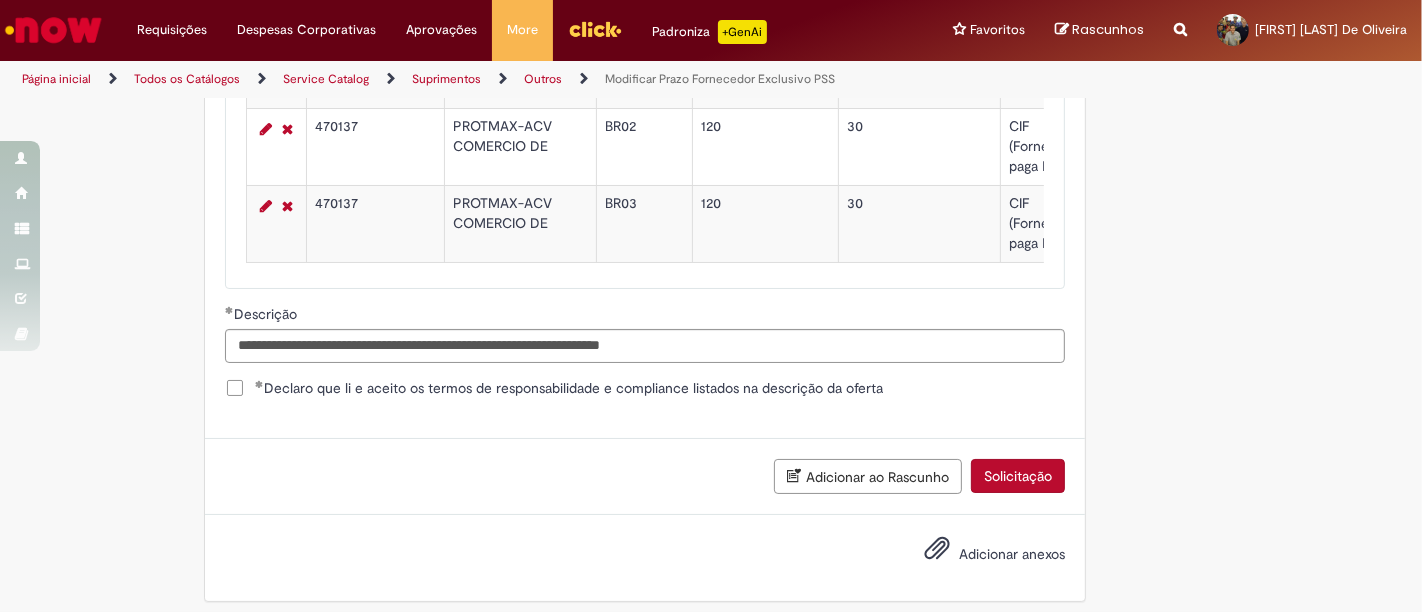 click on "Solicitação" at bounding box center (1018, 476) 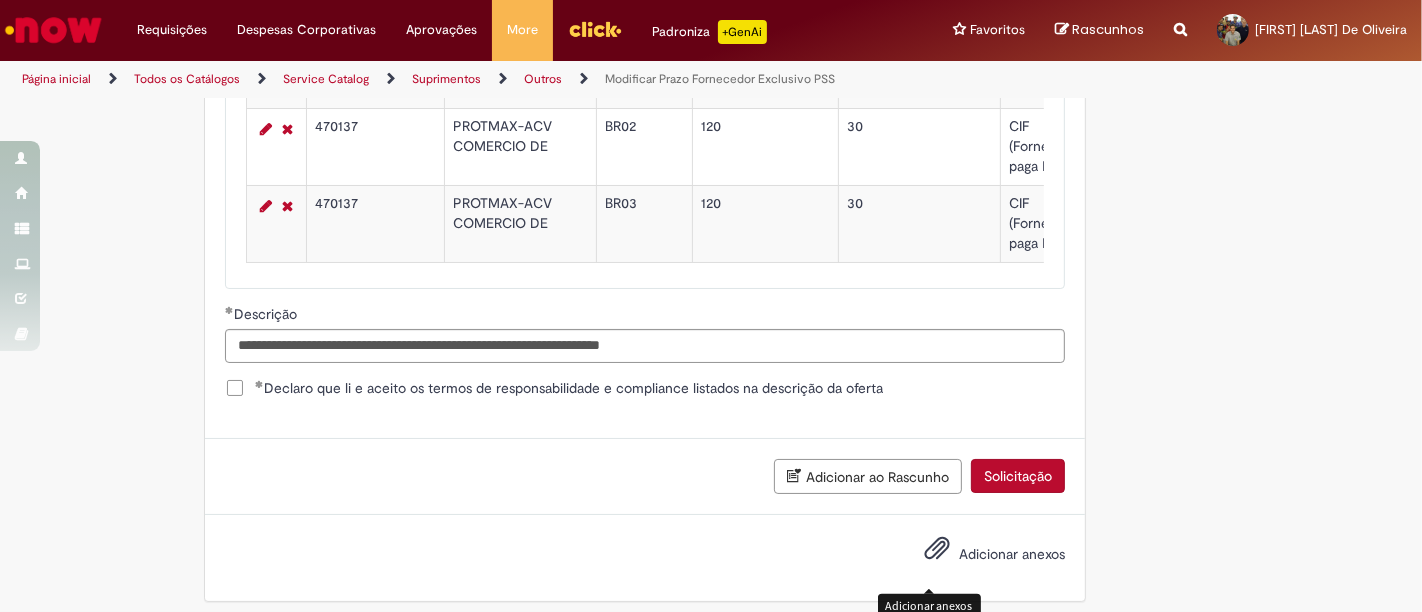 click at bounding box center (937, 549) 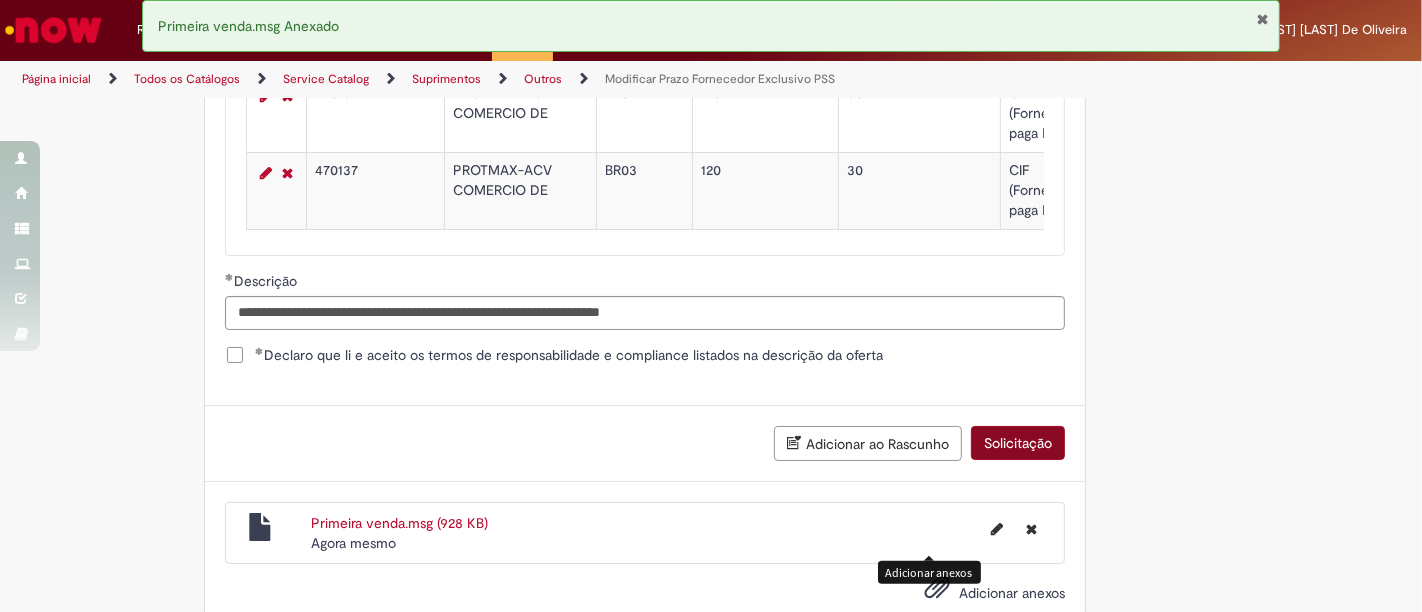 scroll, scrollTop: 1647, scrollLeft: 0, axis: vertical 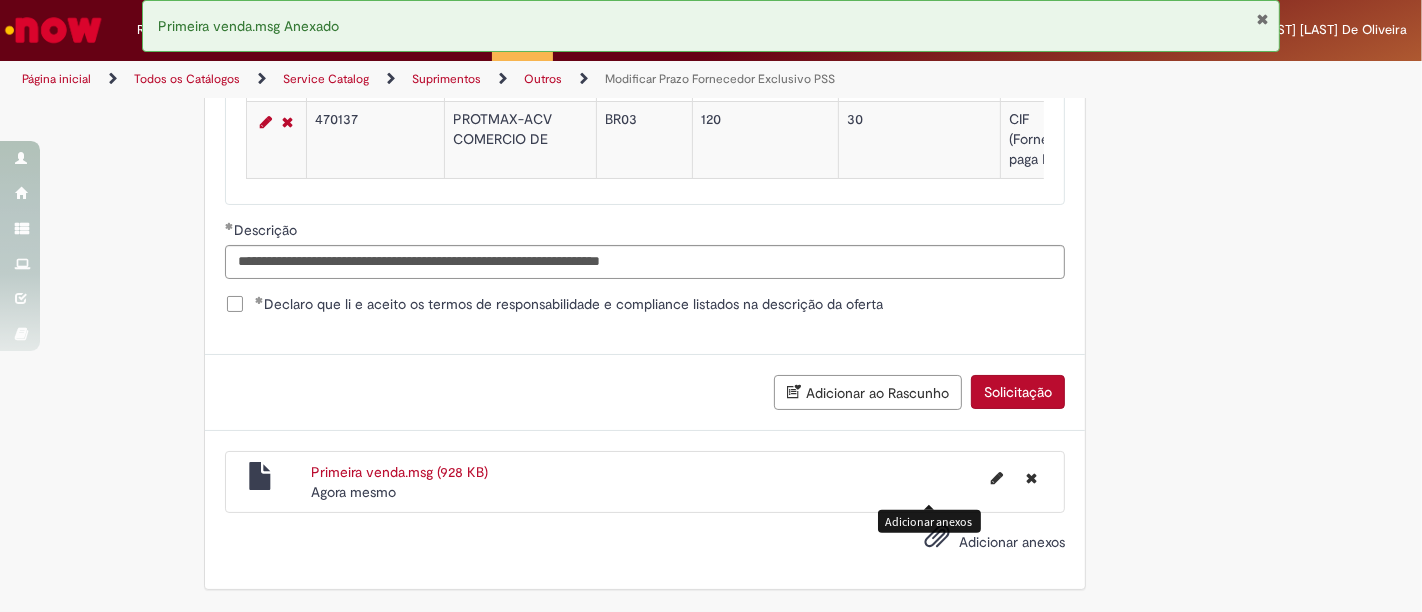 click on "Solicitação" at bounding box center (1018, 392) 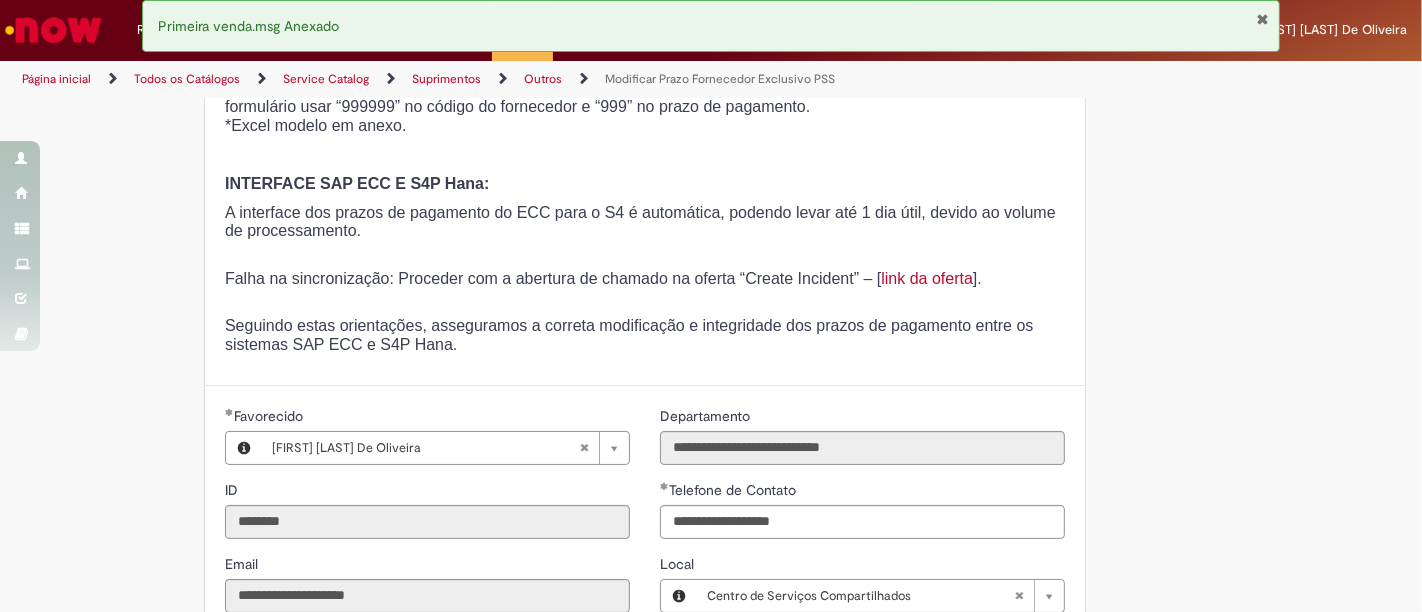 scroll, scrollTop: 380, scrollLeft: 0, axis: vertical 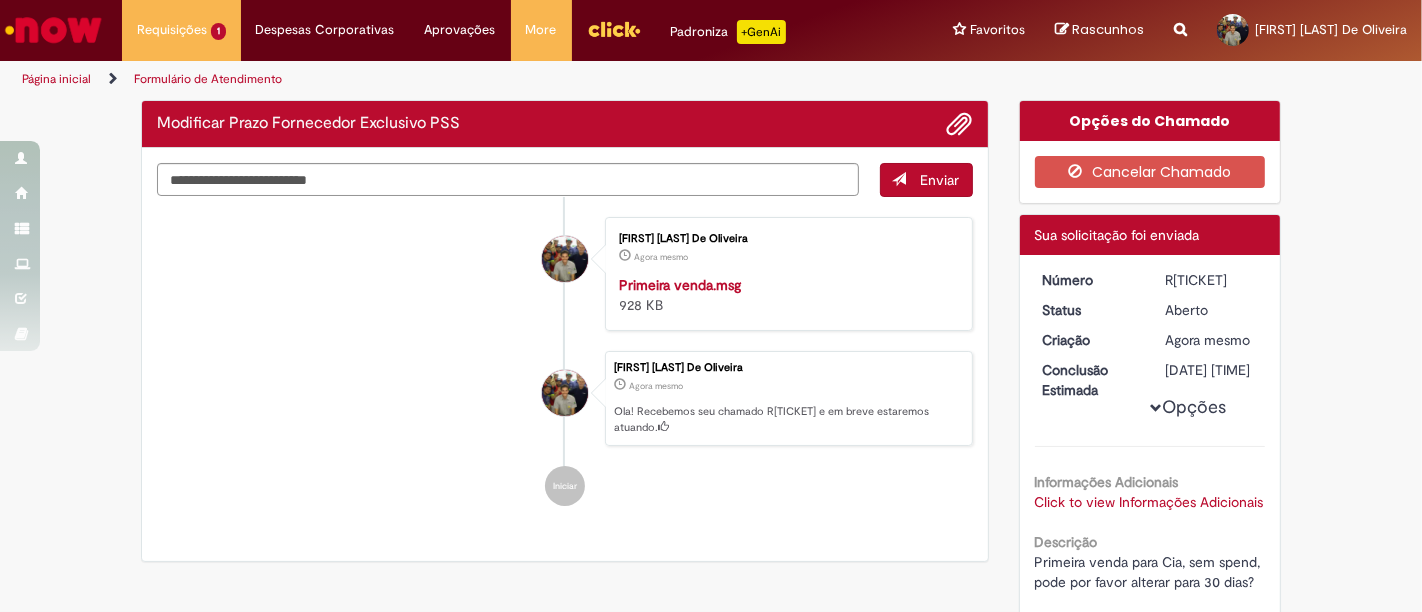 click on "R[TICKET]" at bounding box center (1211, 280) 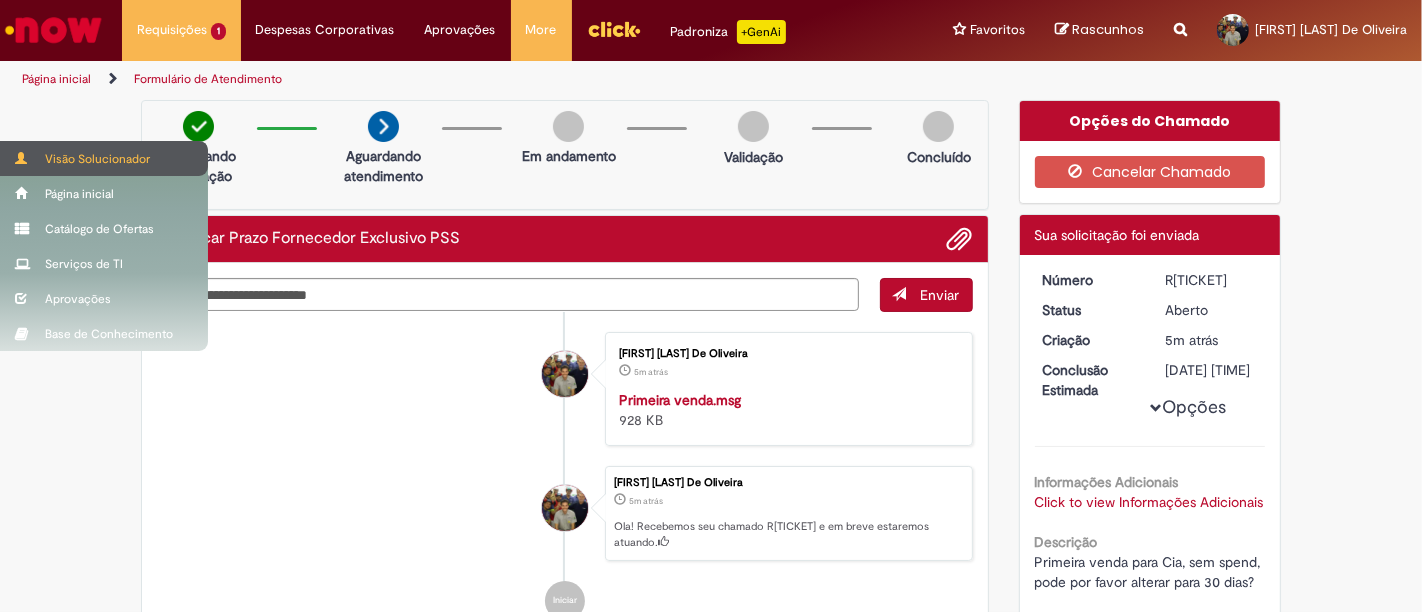 click on "Visão Solucionador" at bounding box center (104, 158) 